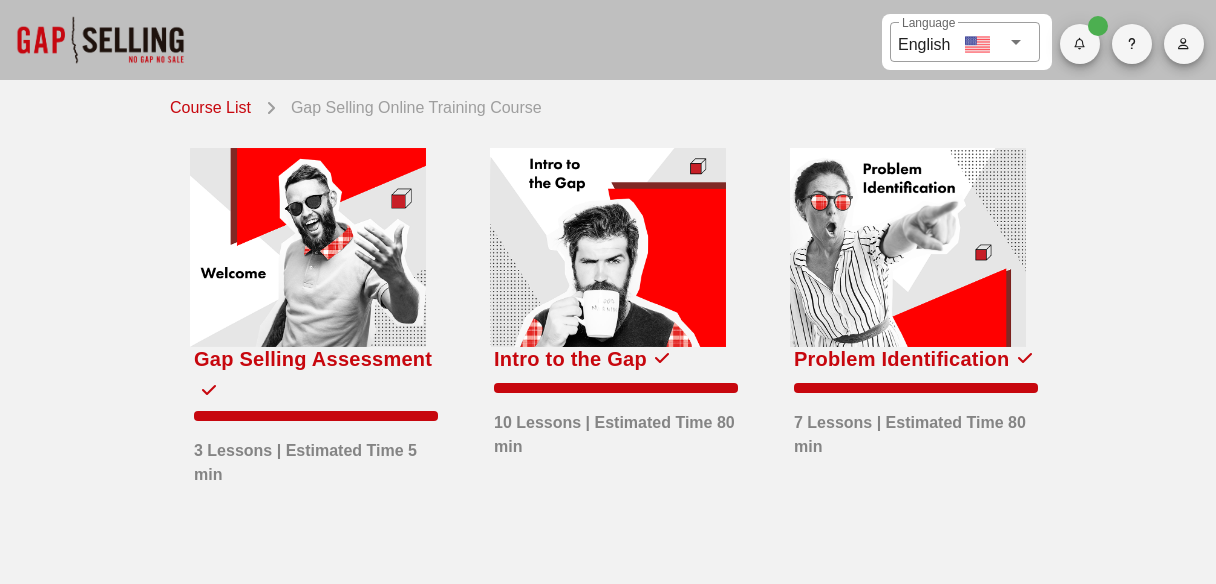 scroll, scrollTop: 0, scrollLeft: 0, axis: both 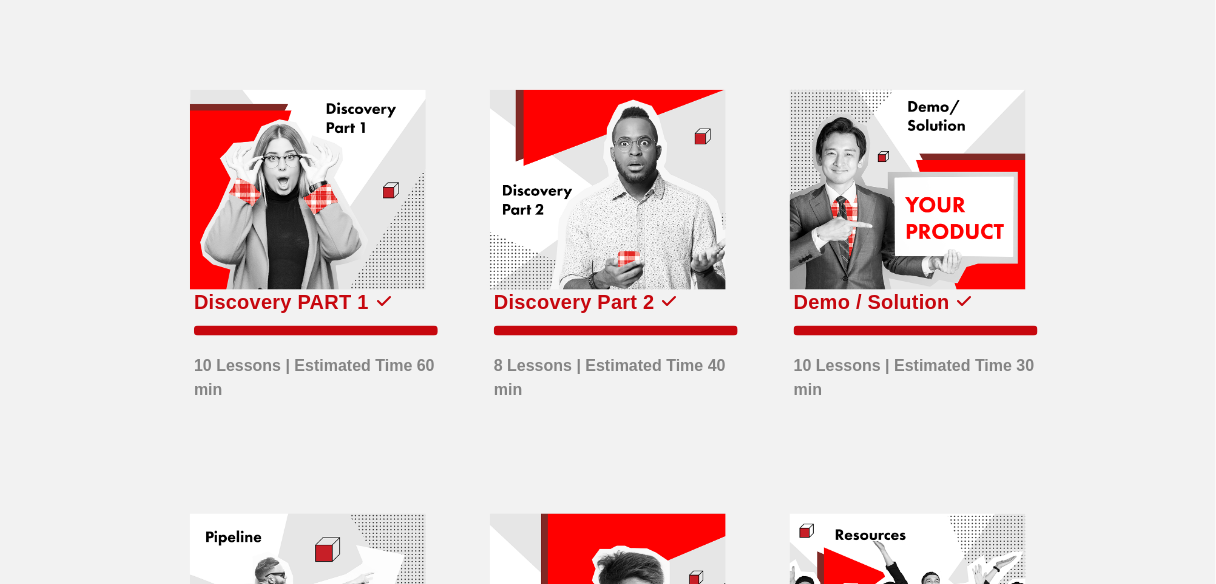 click at bounding box center (608, 189) 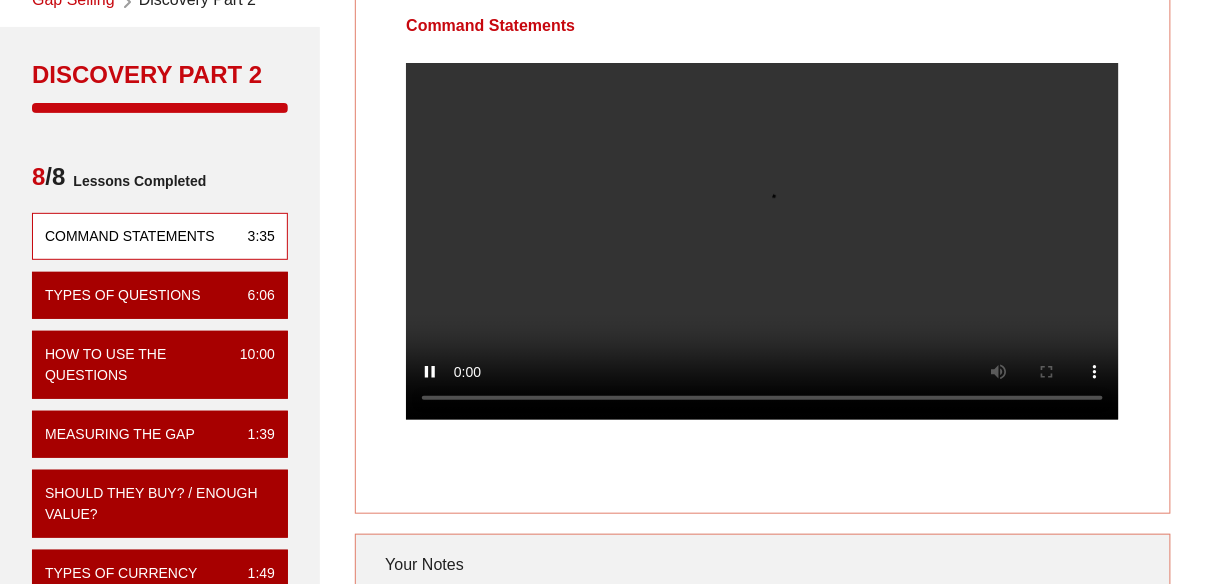 scroll, scrollTop: 107, scrollLeft: 0, axis: vertical 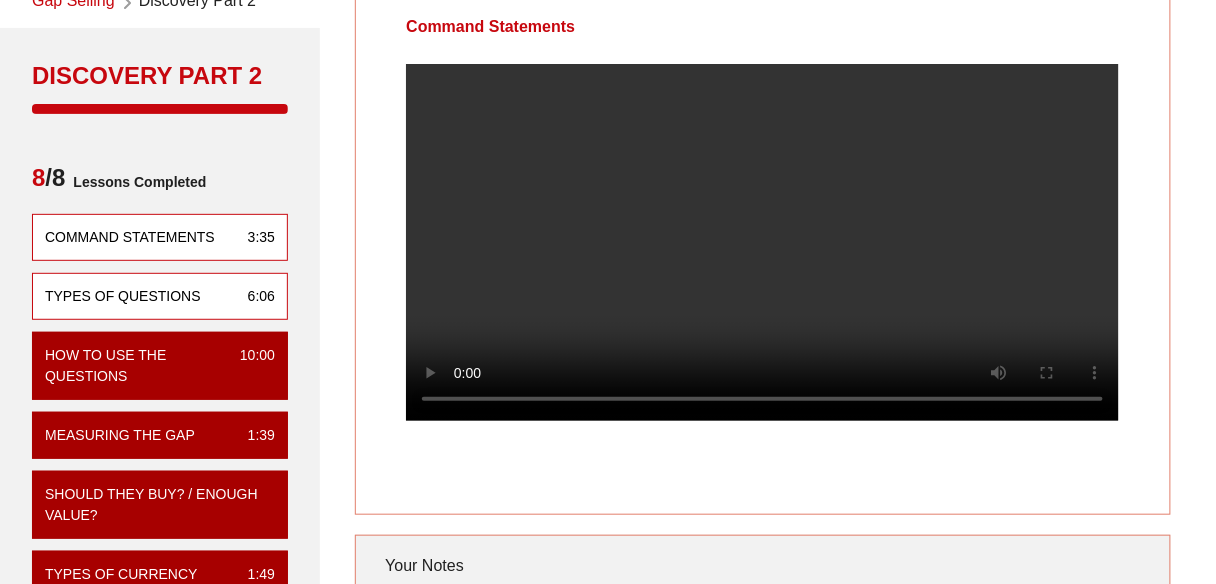 click on "Types of Questions 6:06" at bounding box center (160, 296) 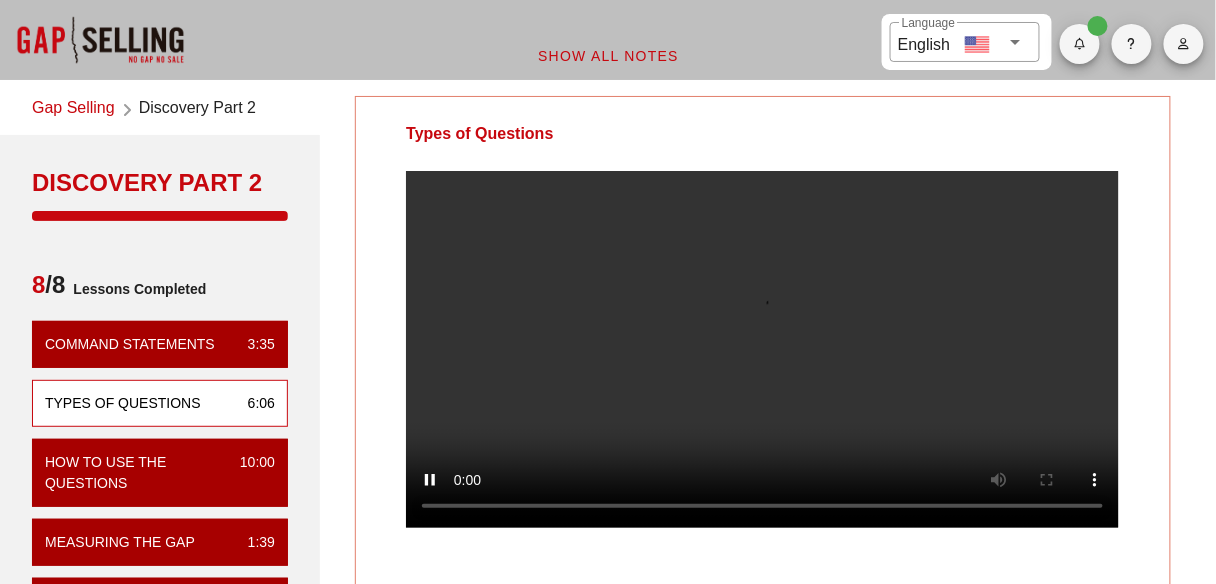 scroll, scrollTop: 58, scrollLeft: 0, axis: vertical 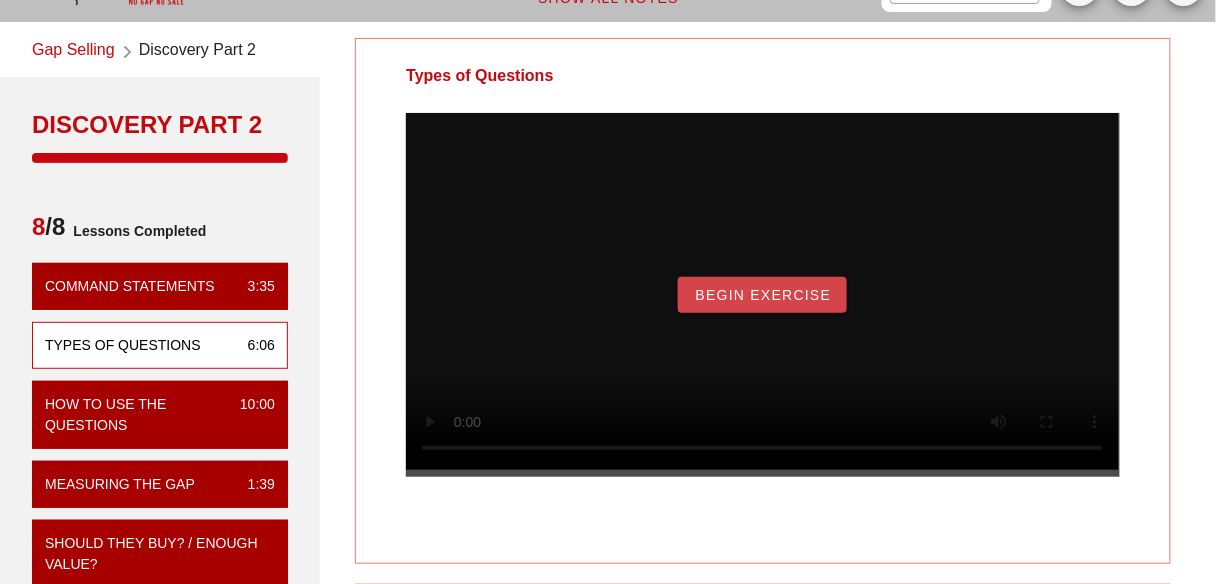 click on "Begin Exercise" at bounding box center (762, 295) 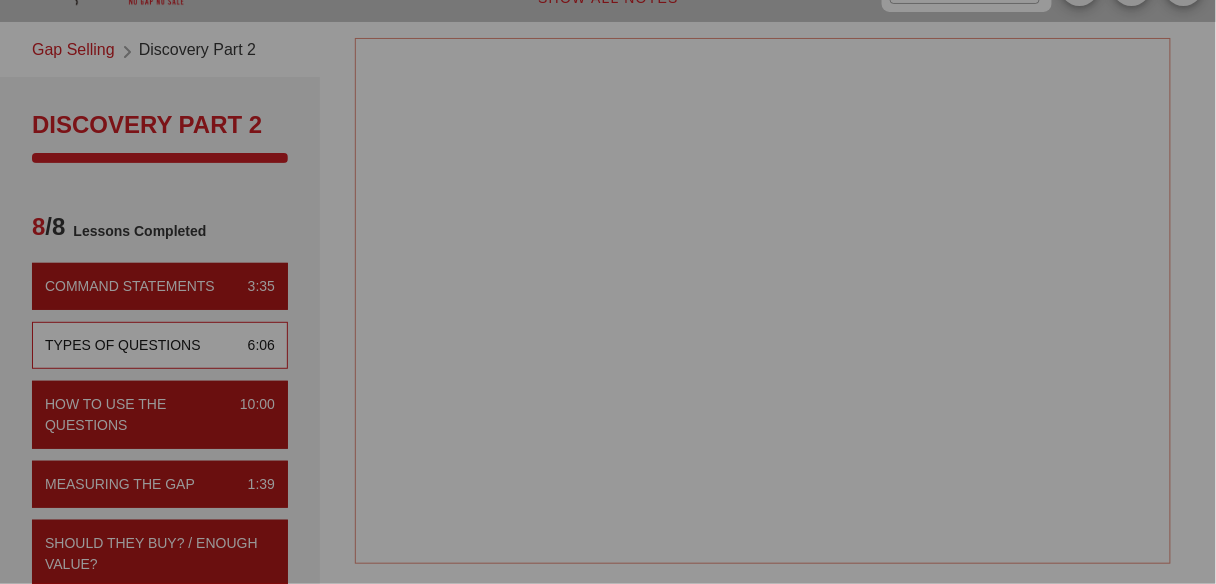 scroll, scrollTop: 0, scrollLeft: 0, axis: both 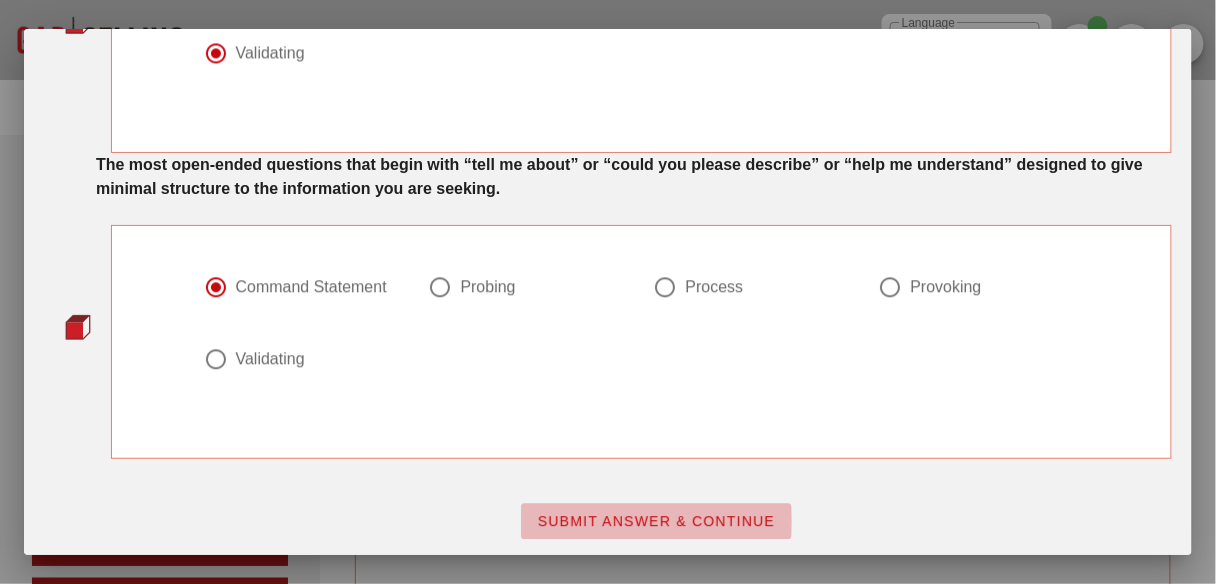 click on "SUBMIT ANSWER & CONTINUE" at bounding box center [656, 521] 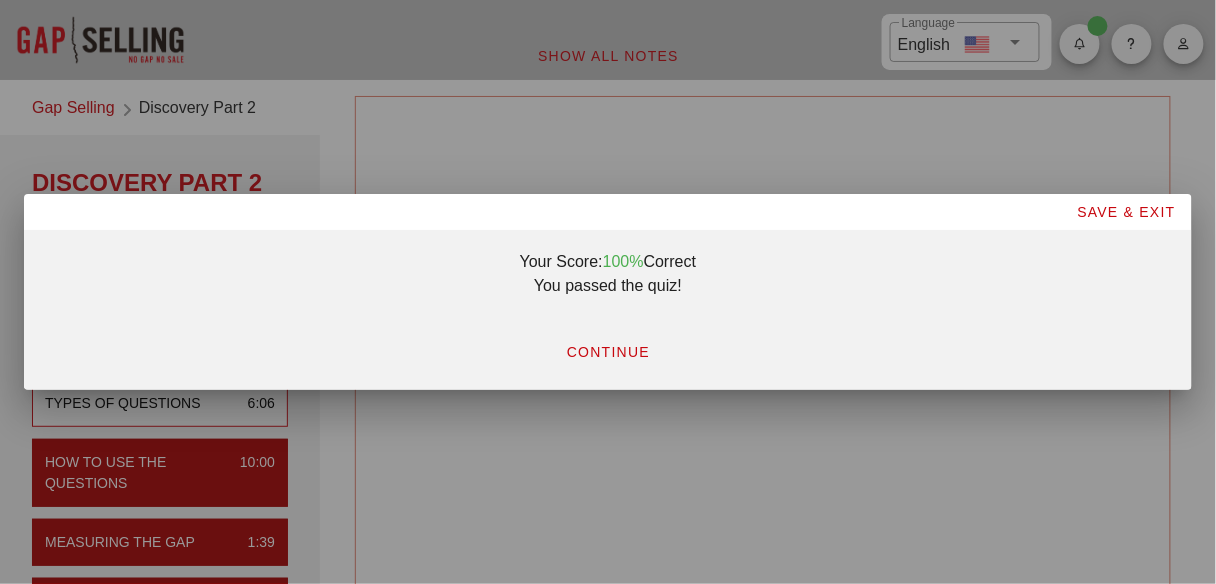 scroll, scrollTop: 0, scrollLeft: 0, axis: both 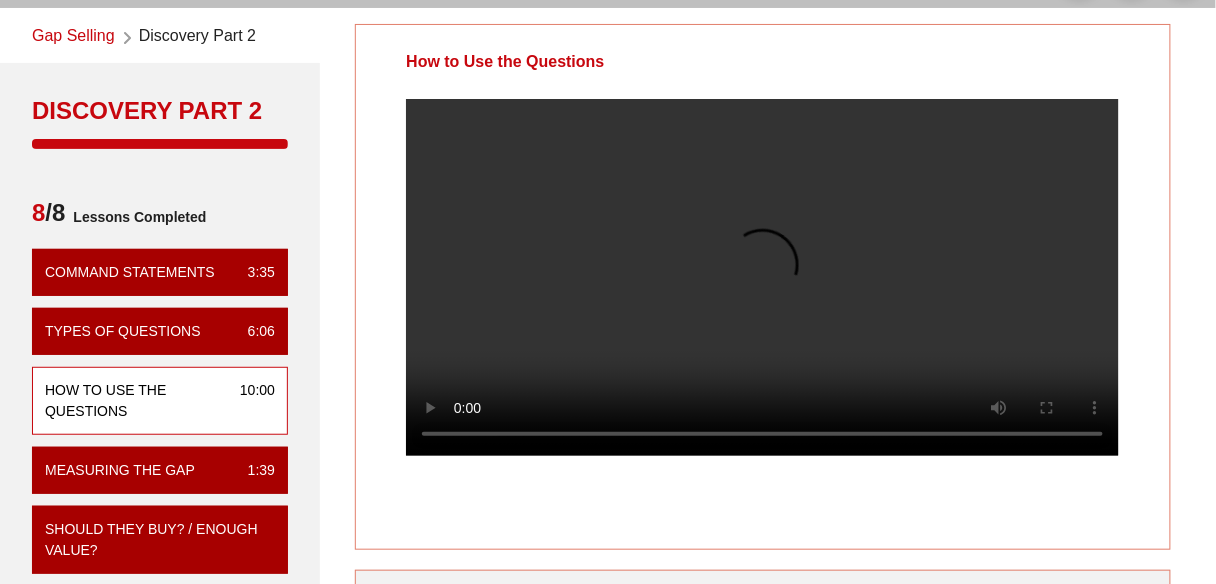 drag, startPoint x: 691, startPoint y: 62, endPoint x: 413, endPoint y: 27, distance: 280.19458 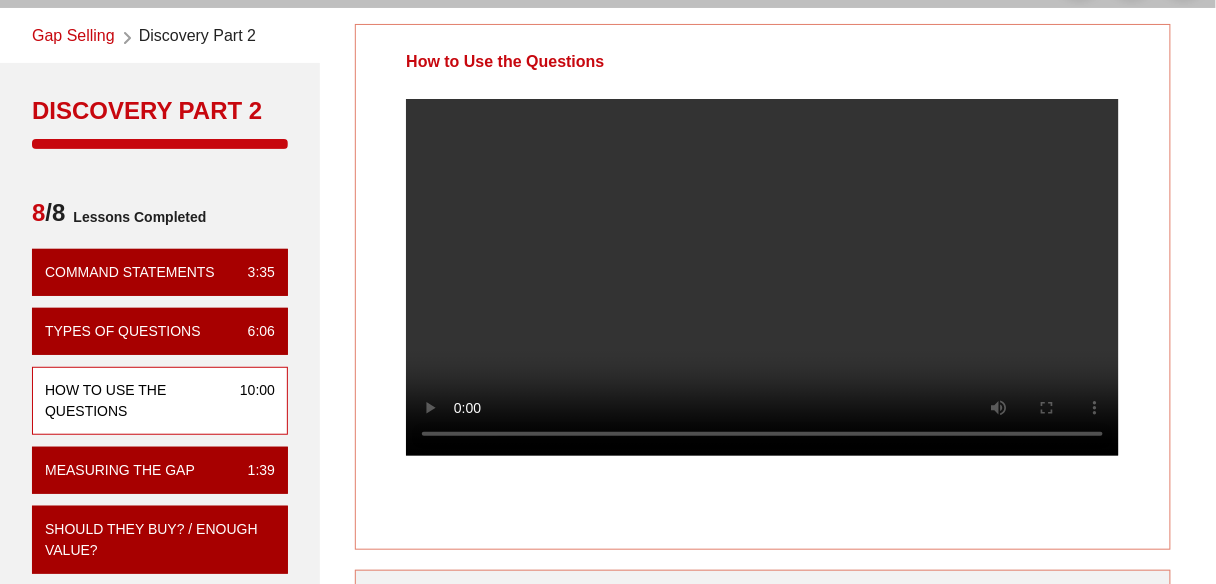 click on "How to Use the Questions" at bounding box center [762, 62] 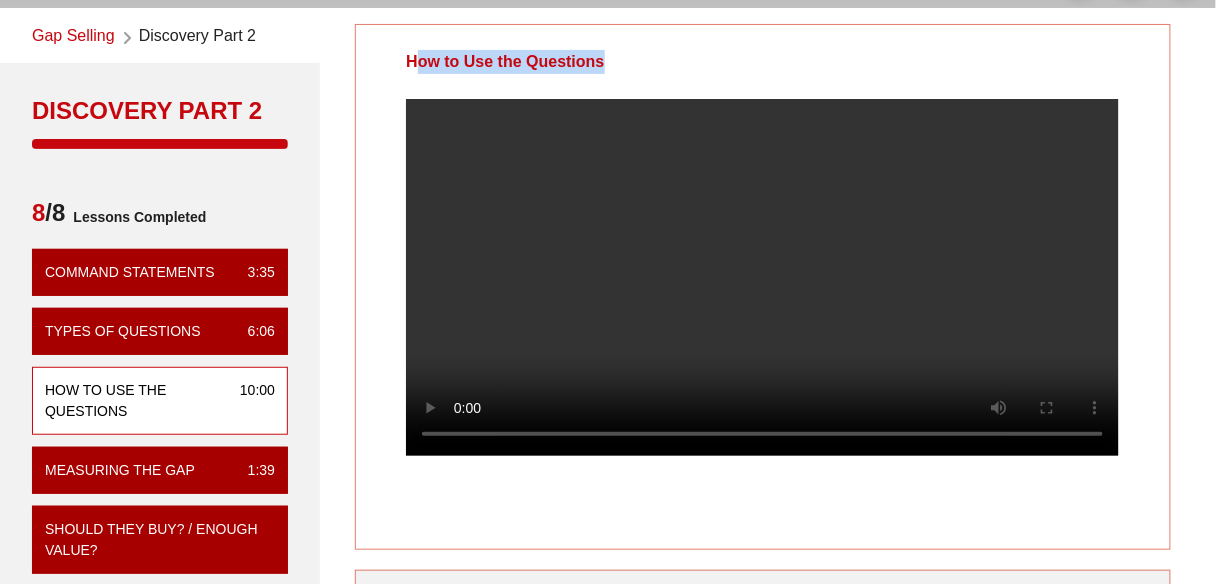 drag, startPoint x: 413, startPoint y: 27, endPoint x: 609, endPoint y: 50, distance: 197.34488 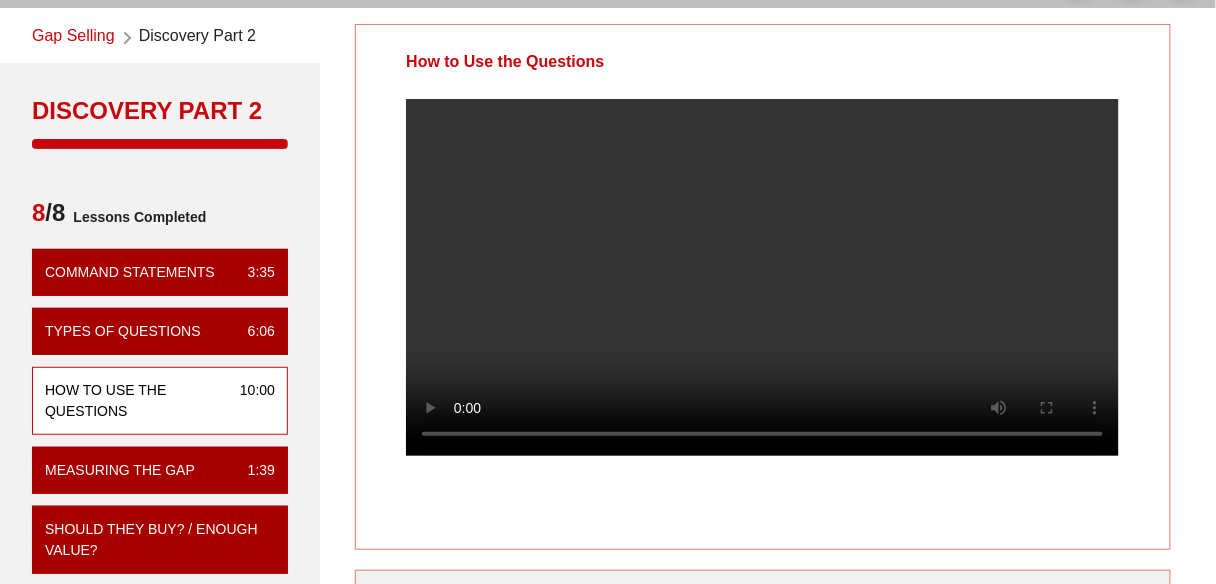 click on "Discovery Part 2  8  /8  Lessons Completed" at bounding box center (160, 166) 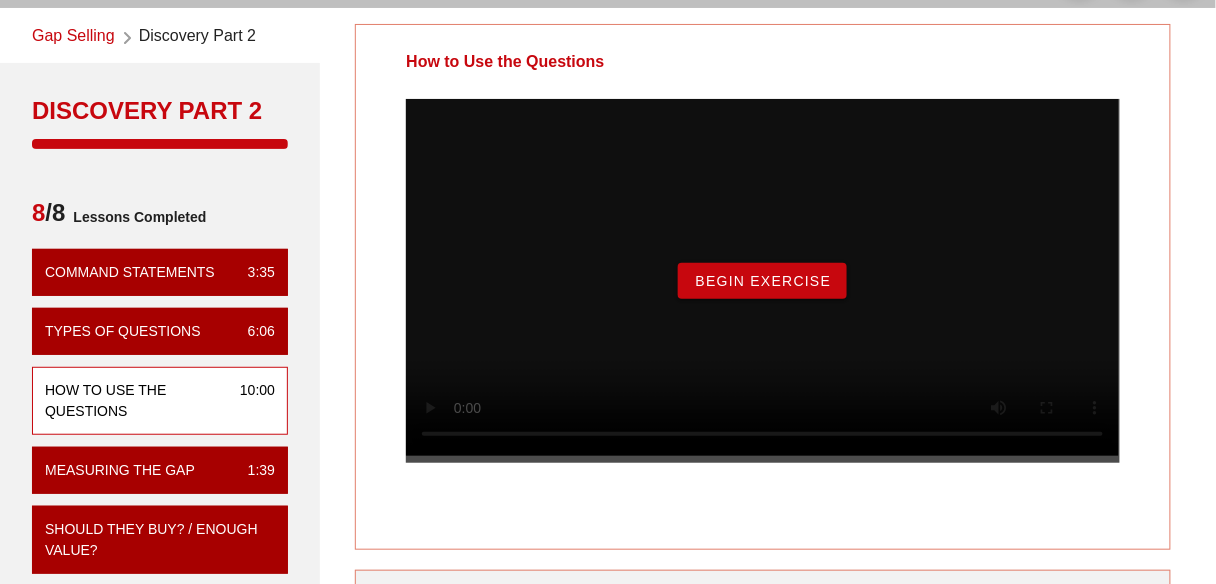 click on "Begin Exercise" at bounding box center (762, 281) 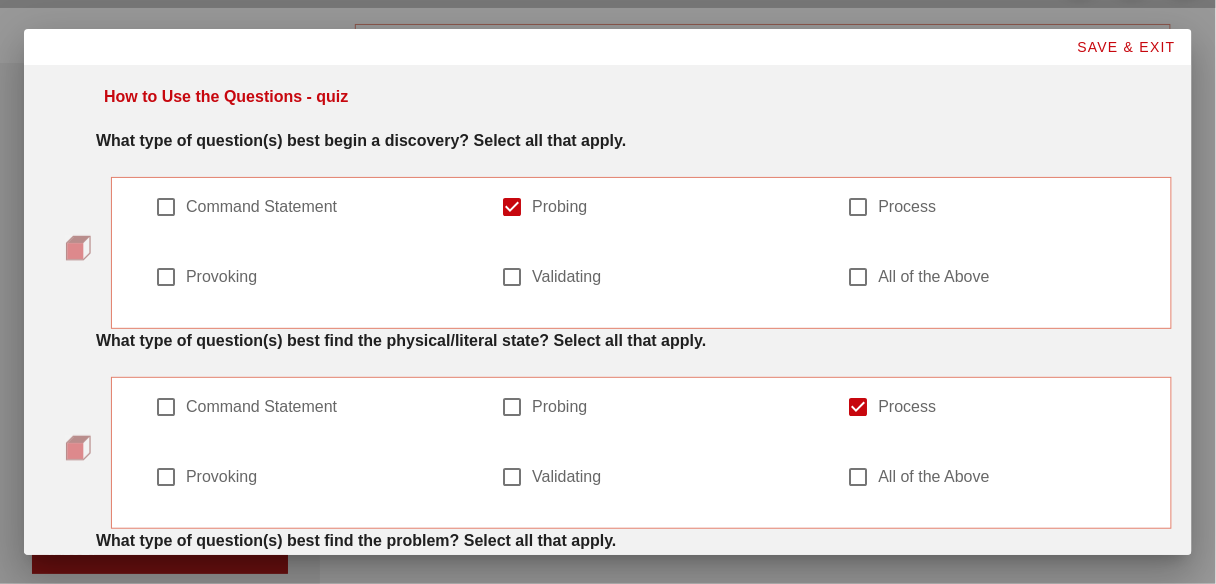 scroll, scrollTop: 0, scrollLeft: 0, axis: both 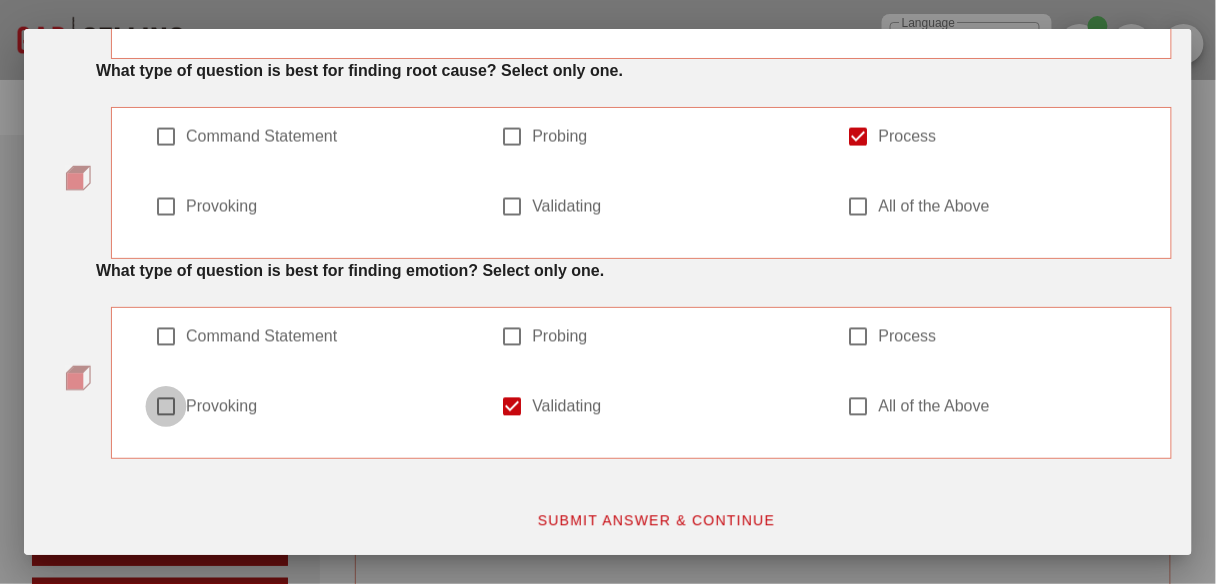 click at bounding box center [166, 407] 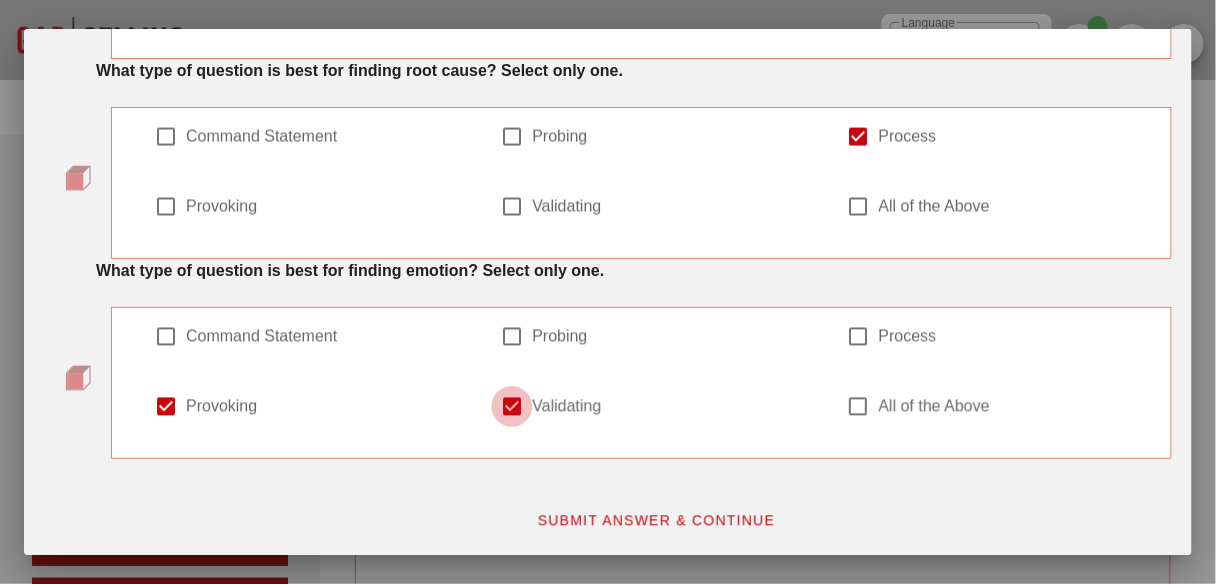click at bounding box center (512, 407) 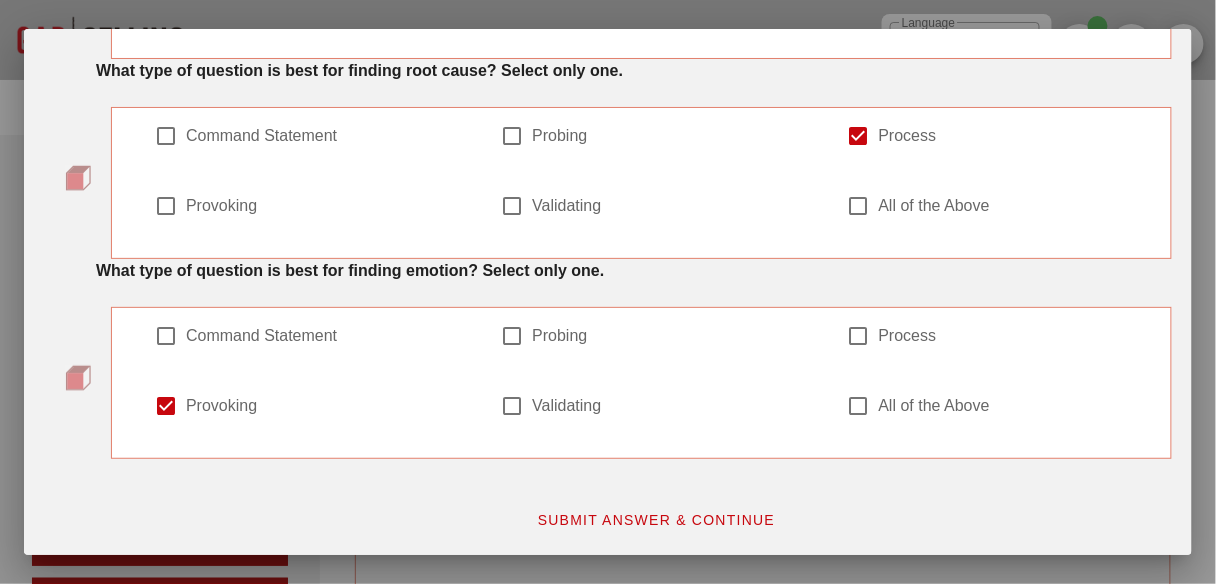 click on "SUBMIT ANSWER & CONTINUE" at bounding box center [656, 521] 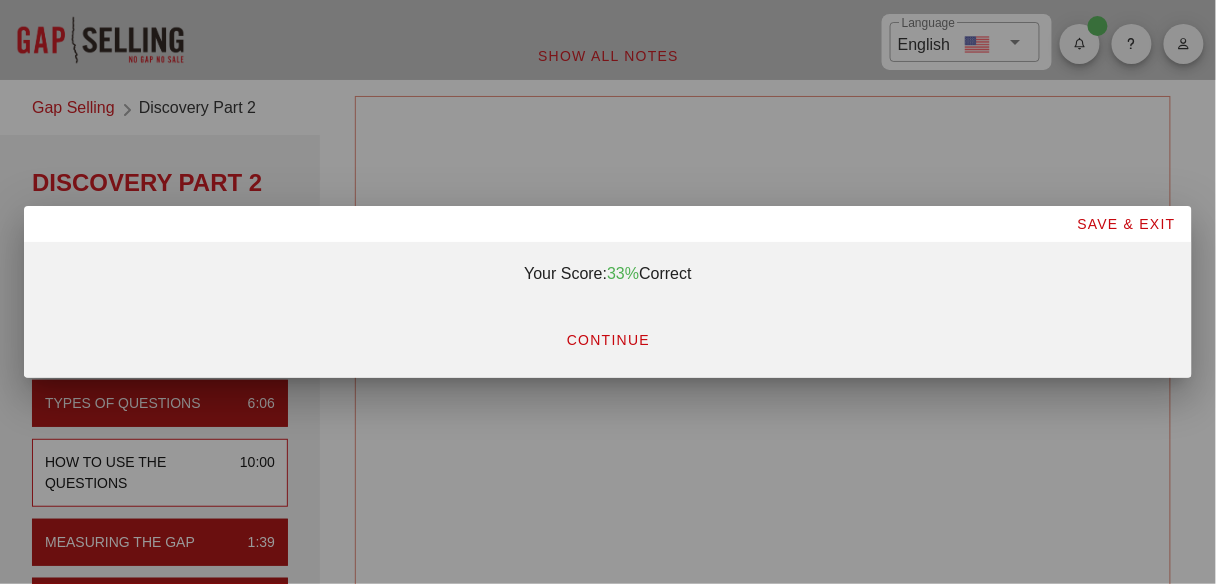 scroll, scrollTop: 0, scrollLeft: 0, axis: both 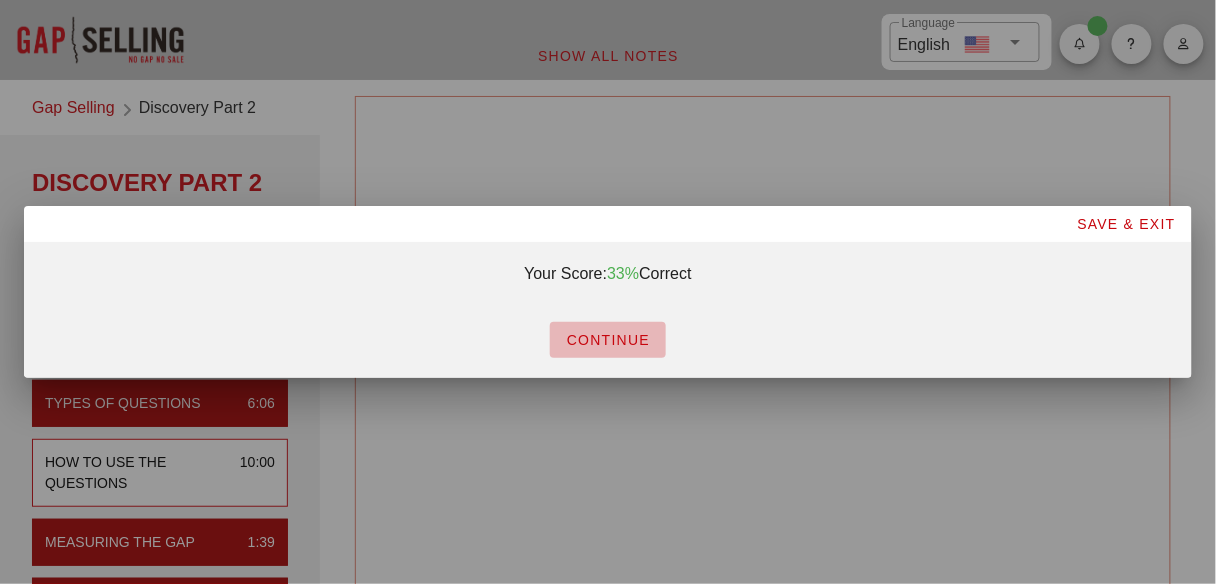 click on "CONTINUE" at bounding box center [608, 340] 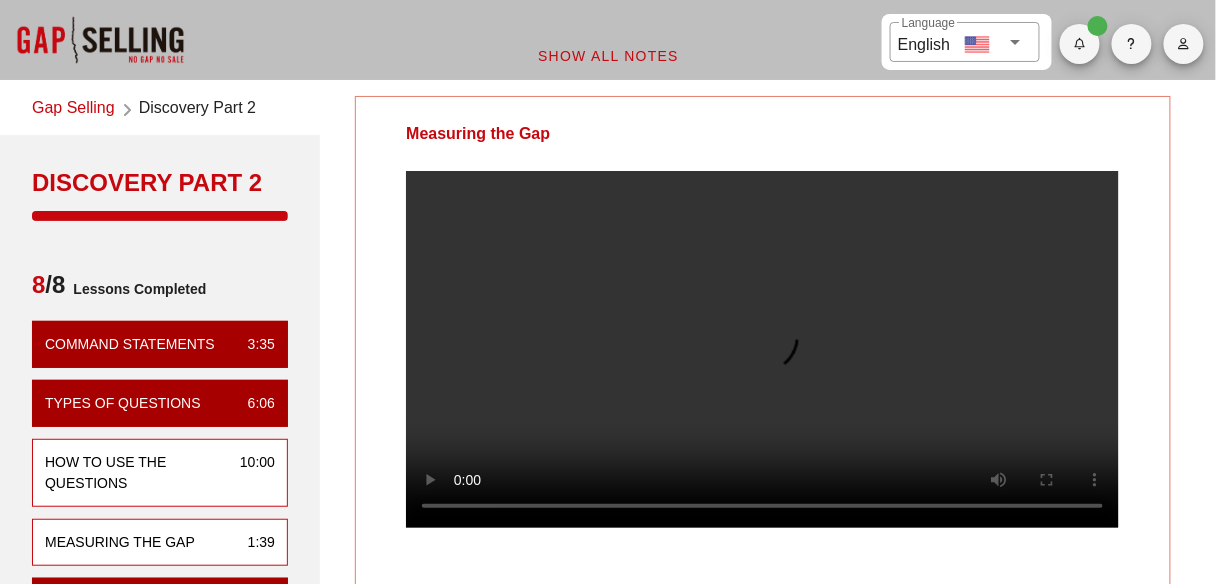 click on "How to Use the Questions 10:00" at bounding box center [160, 473] 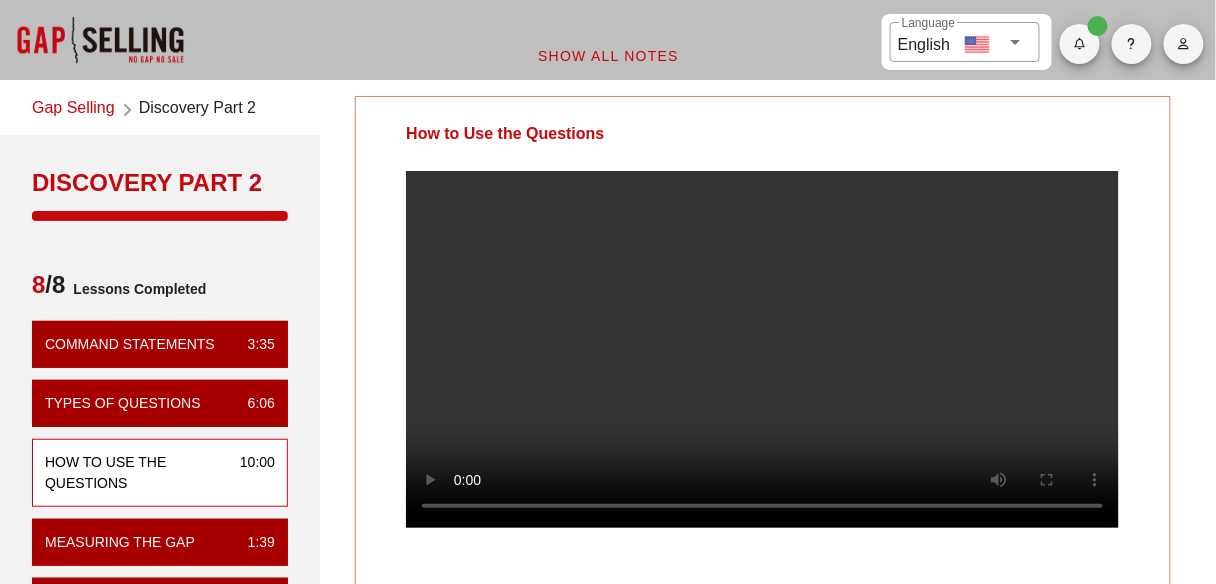 click at bounding box center [762, 349] 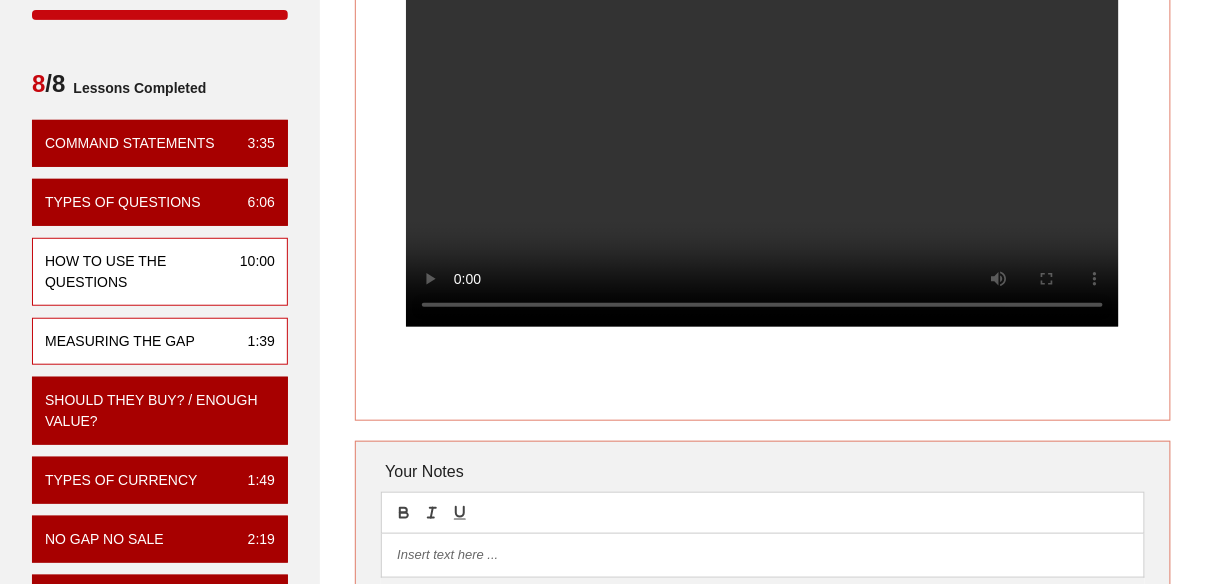 click on "Measuring the Gap" at bounding box center [120, 341] 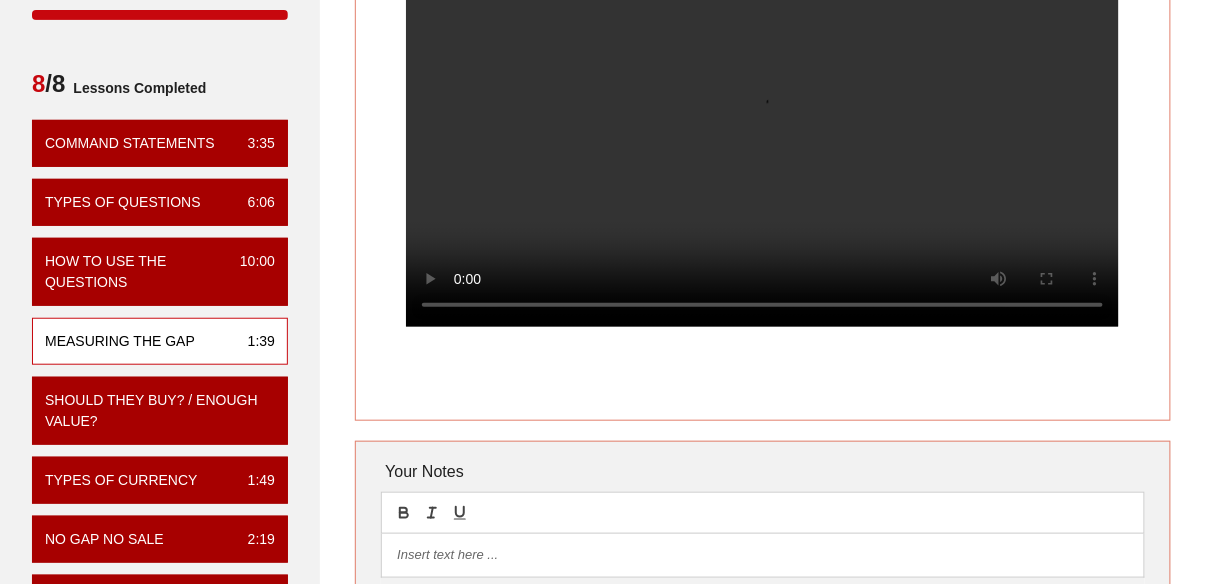 scroll, scrollTop: 0, scrollLeft: 0, axis: both 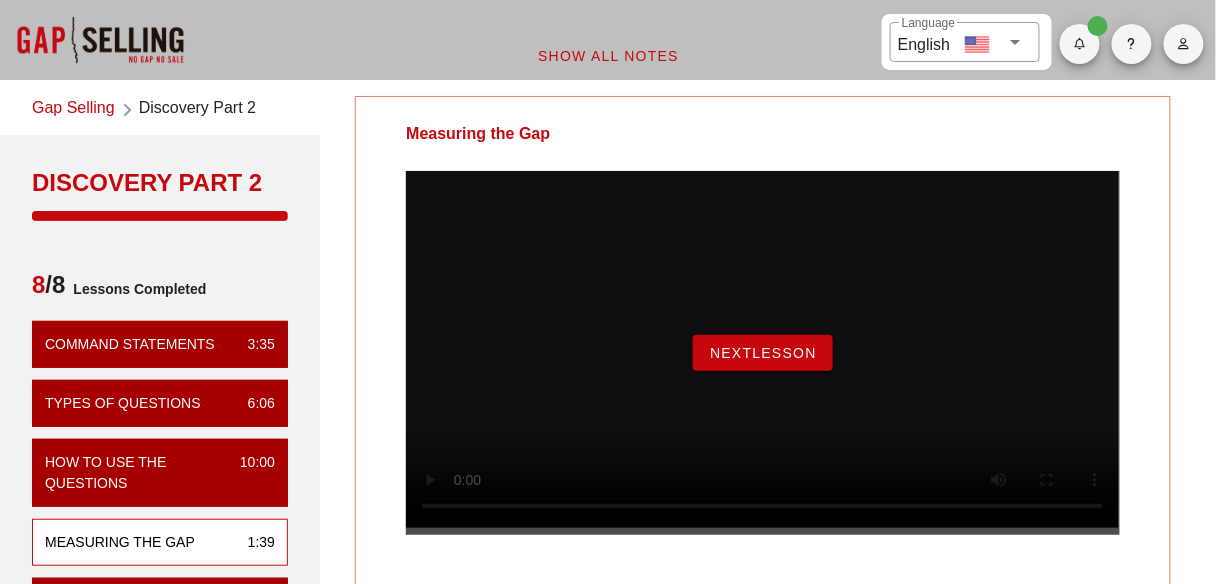 click on "NextLesson" at bounding box center [763, 353] 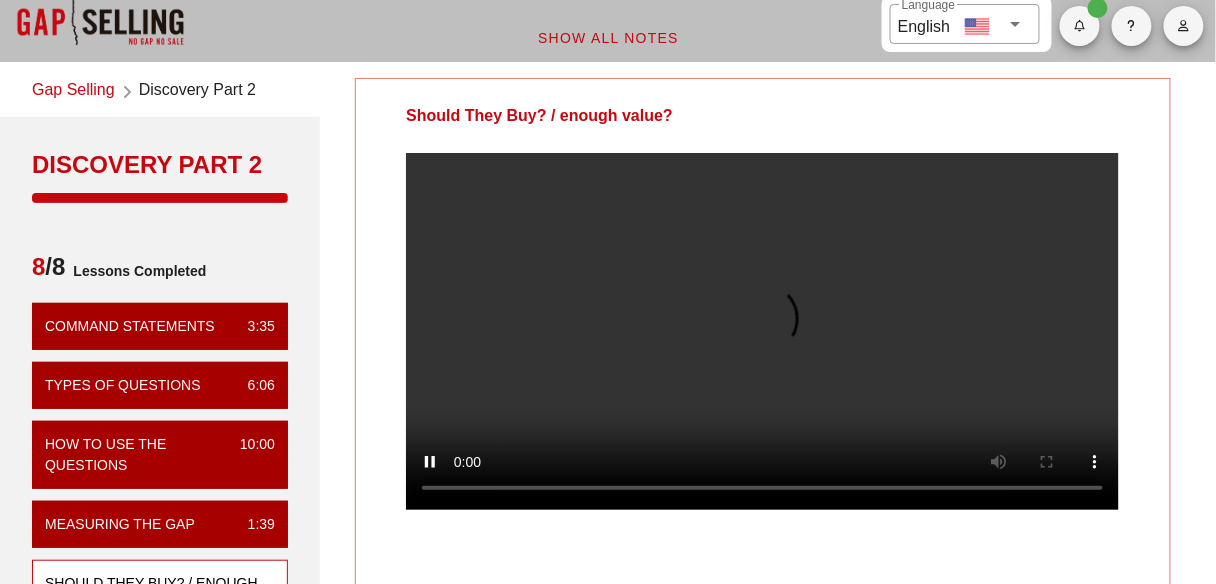 scroll, scrollTop: 87, scrollLeft: 0, axis: vertical 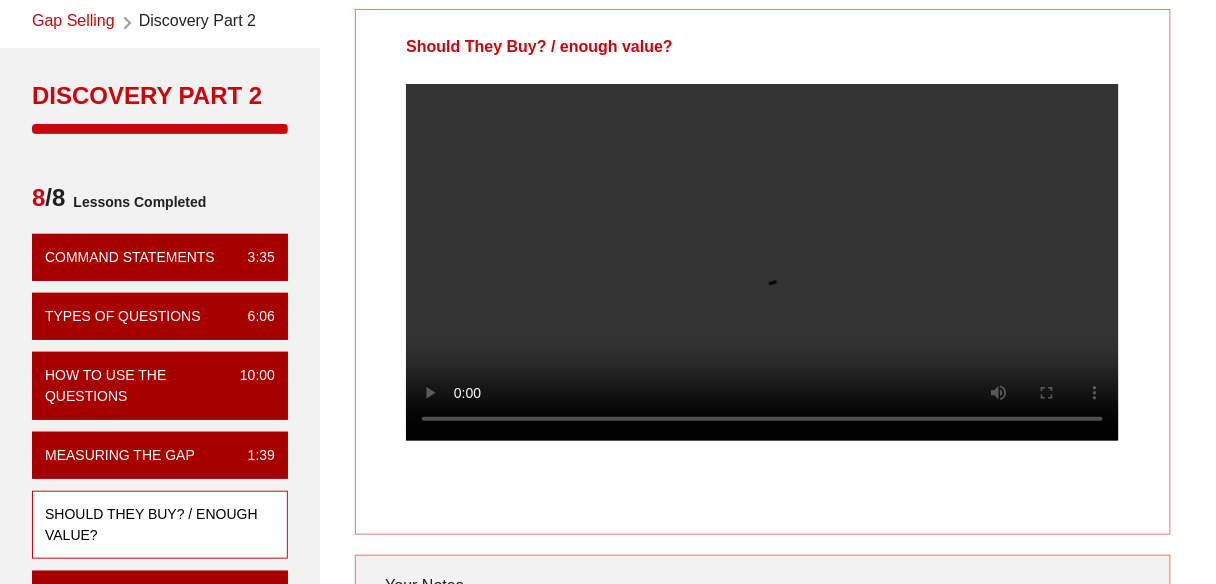 drag, startPoint x: 416, startPoint y: 46, endPoint x: 690, endPoint y: 53, distance: 274.08942 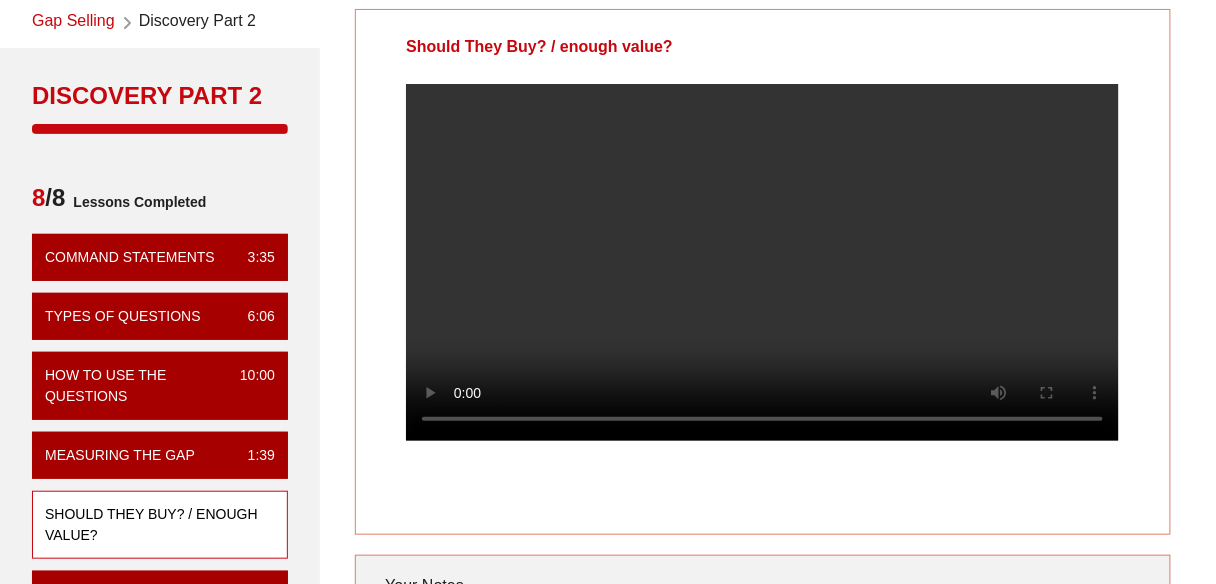 click on "Should They Buy? / enough value?" at bounding box center (539, 47) 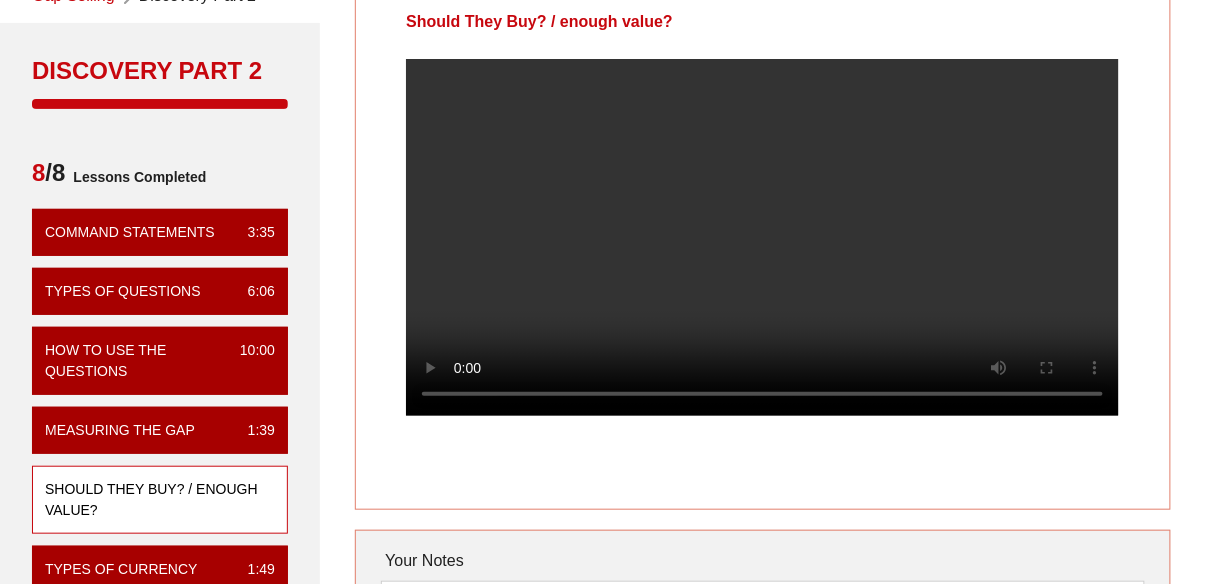 scroll, scrollTop: 114, scrollLeft: 0, axis: vertical 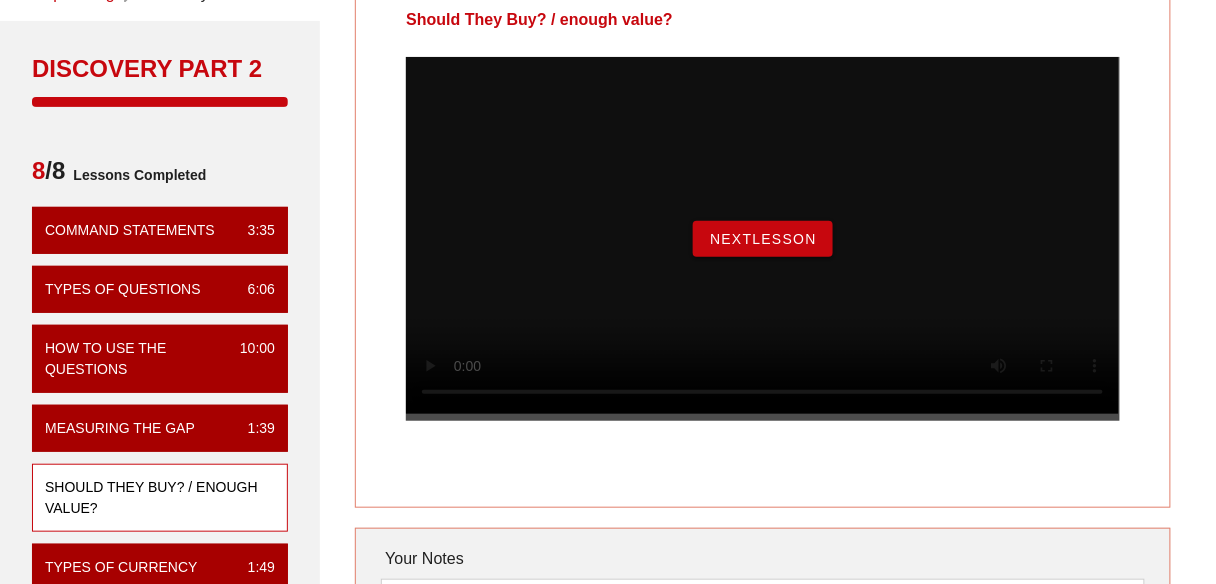 click on "NextLesson" at bounding box center (763, 239) 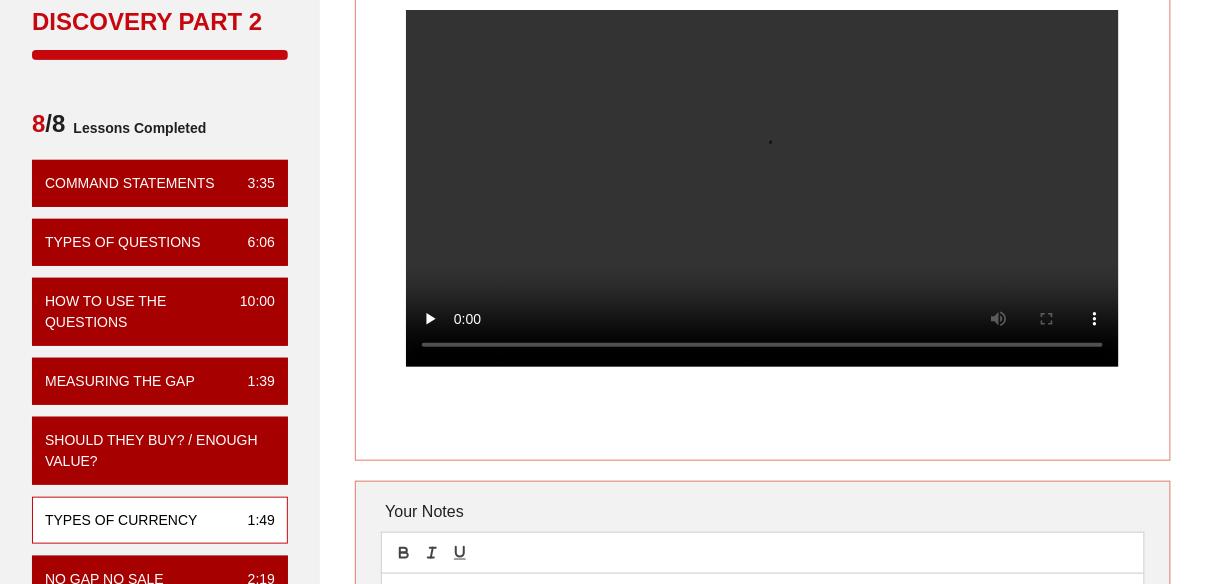 scroll, scrollTop: 5, scrollLeft: 0, axis: vertical 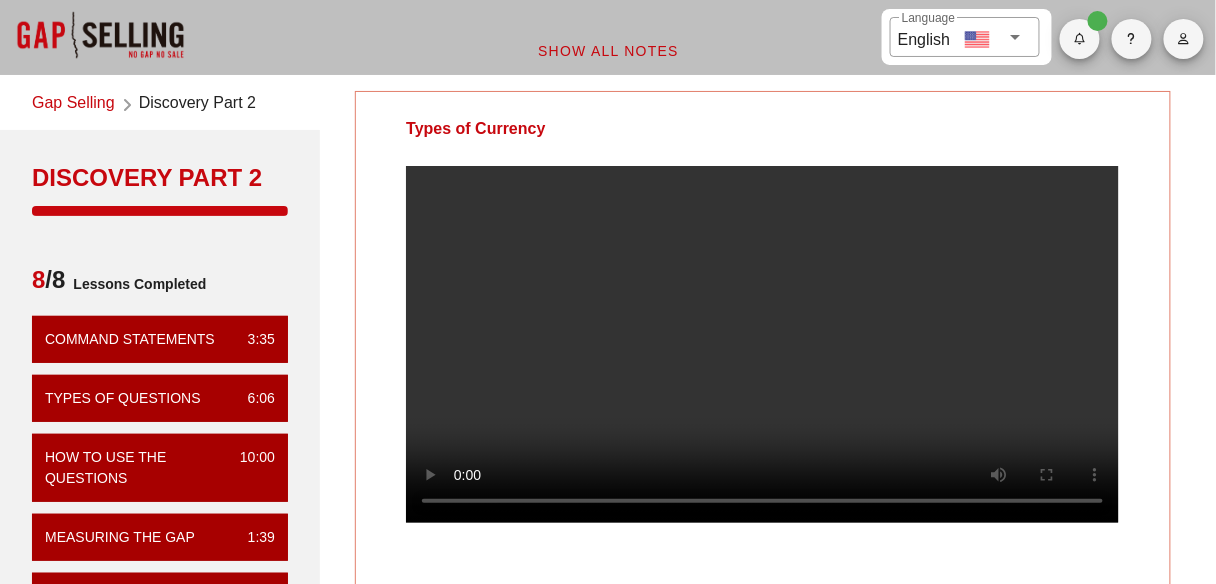 click at bounding box center (762, 344) 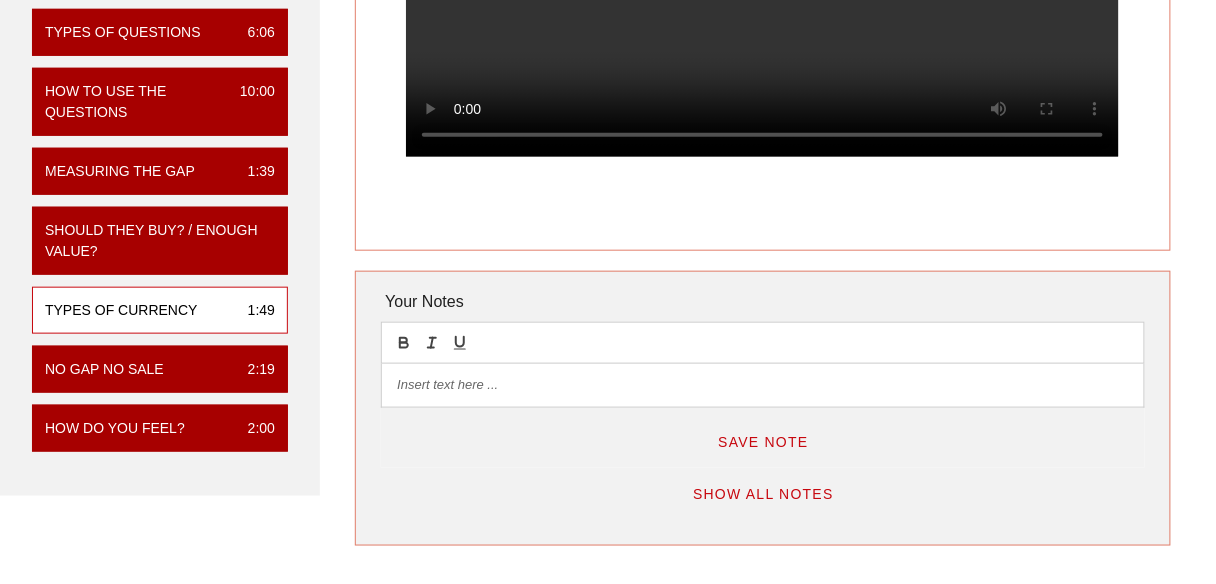 scroll, scrollTop: 372, scrollLeft: 0, axis: vertical 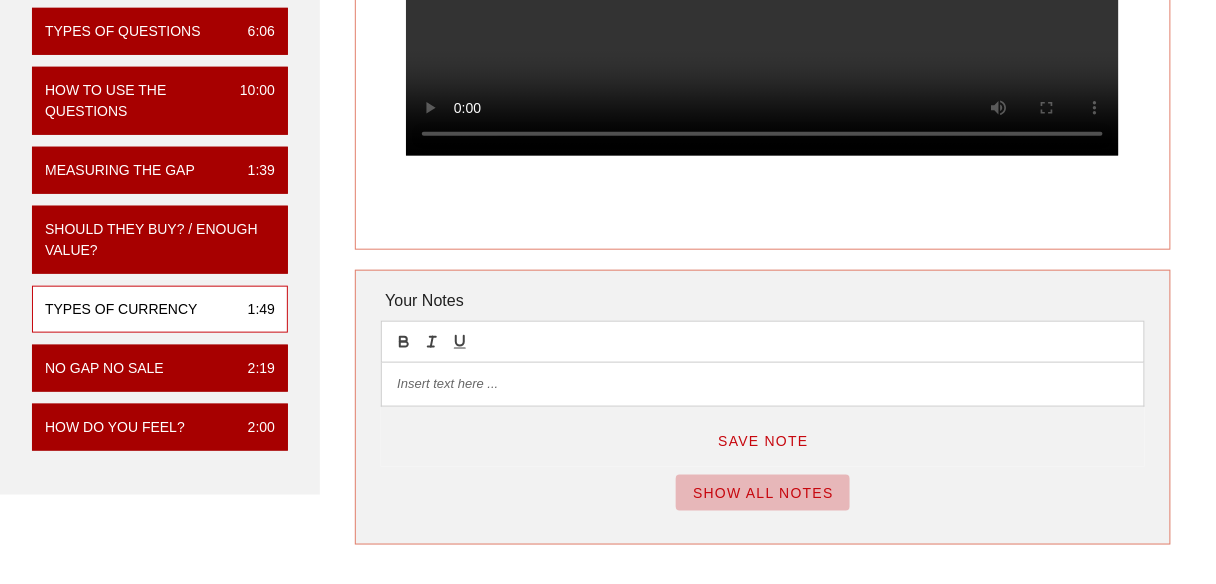 click on "Show All Notes" at bounding box center (763, 493) 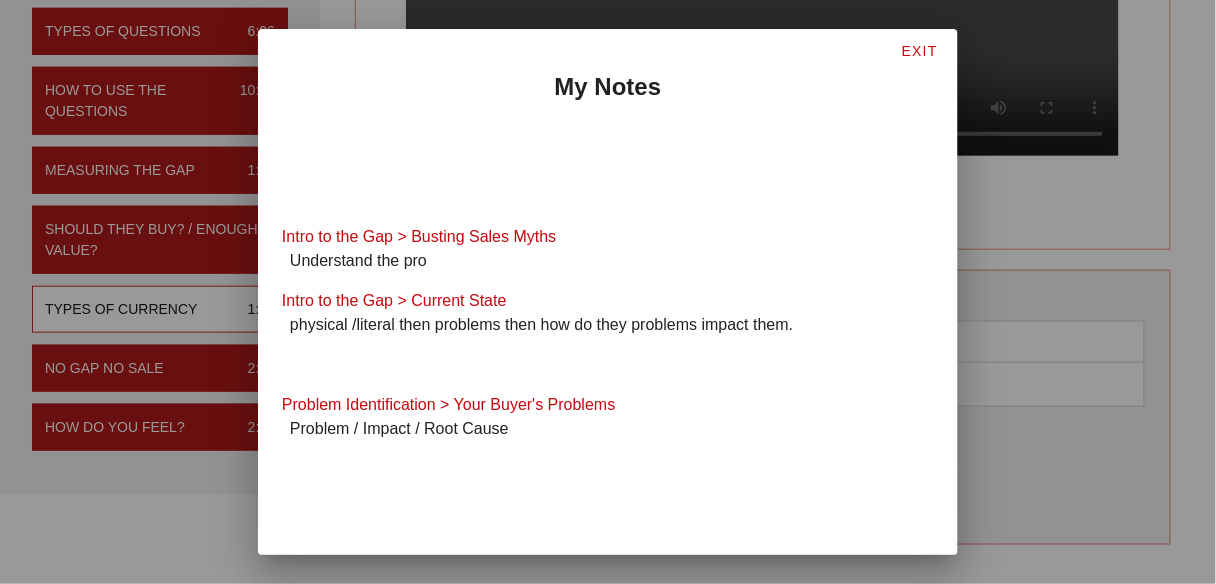 click at bounding box center [608, 292] 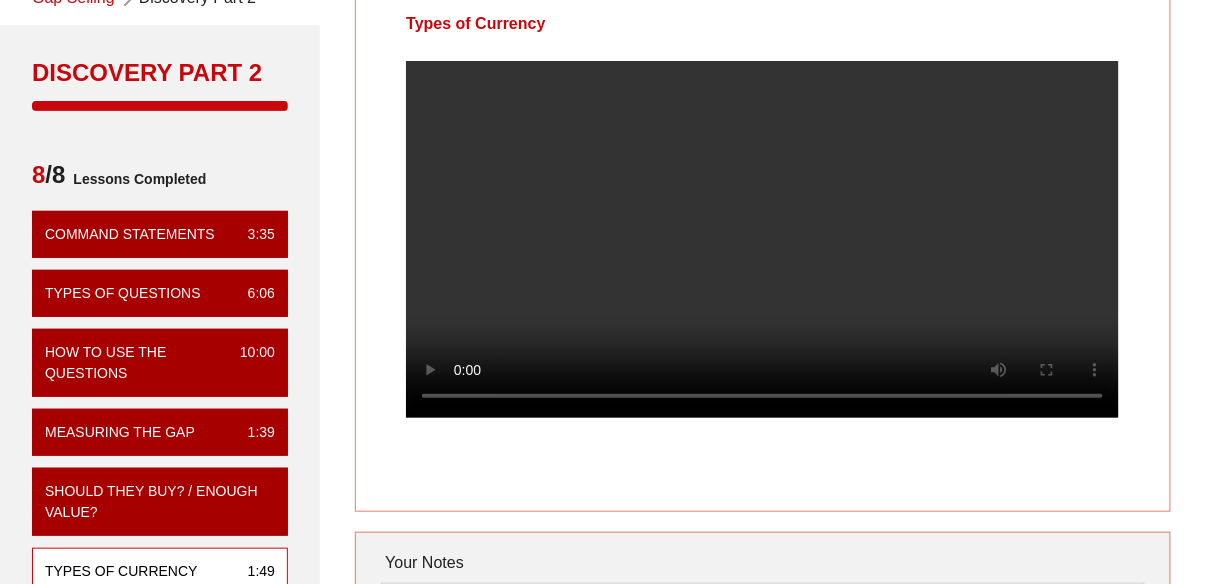 scroll, scrollTop: 111, scrollLeft: 0, axis: vertical 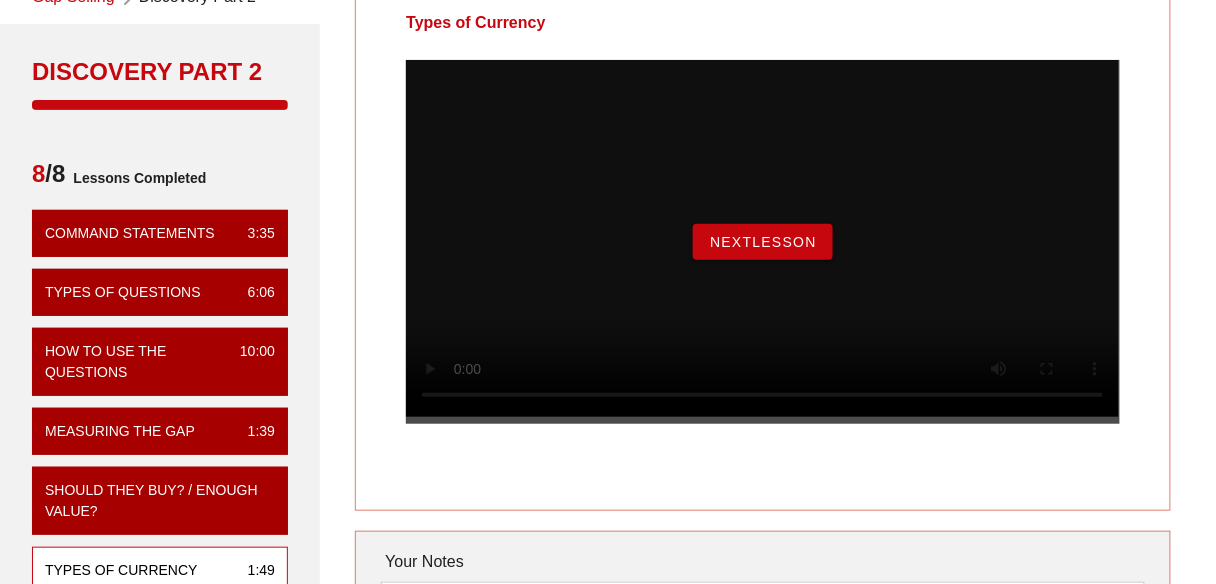 click on "NextLesson" at bounding box center [763, 242] 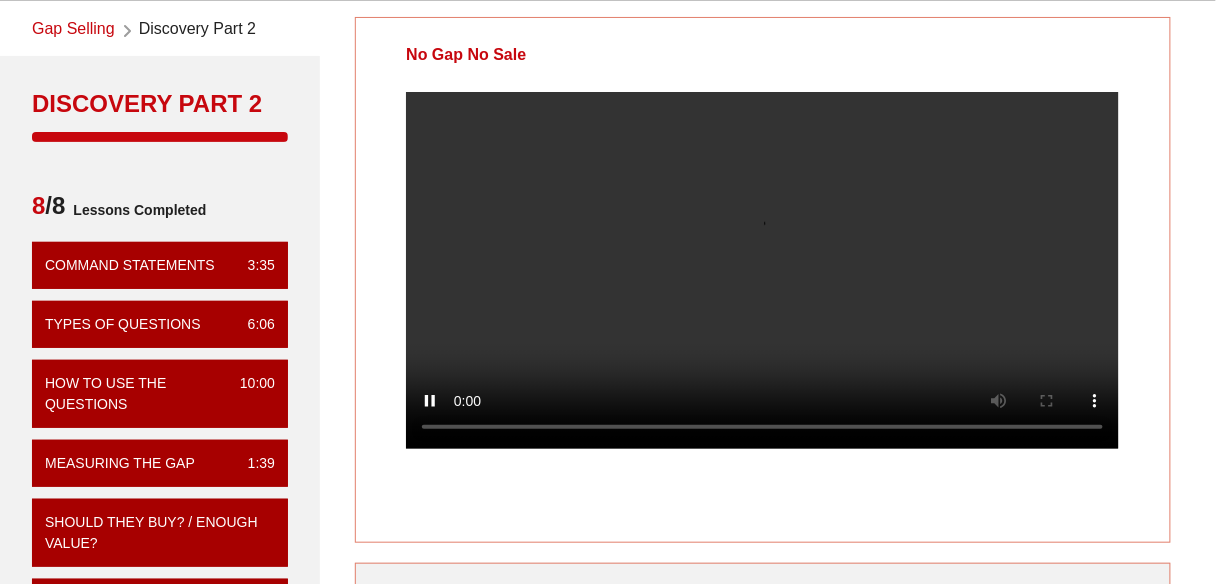 scroll, scrollTop: 71, scrollLeft: 0, axis: vertical 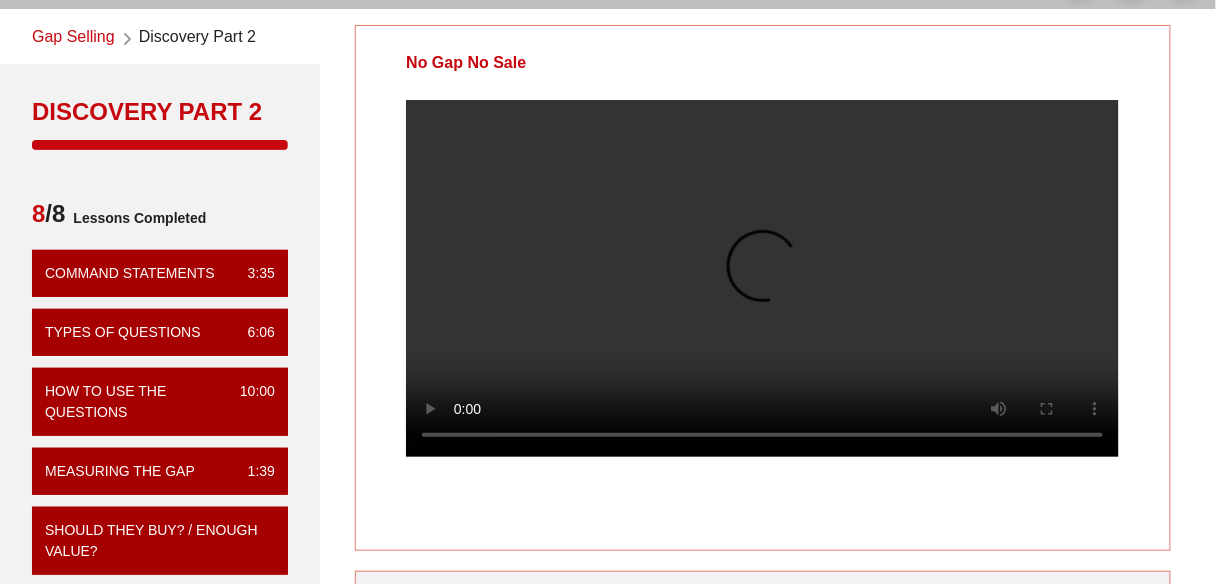 drag, startPoint x: 536, startPoint y: 64, endPoint x: 421, endPoint y: 55, distance: 115.35164 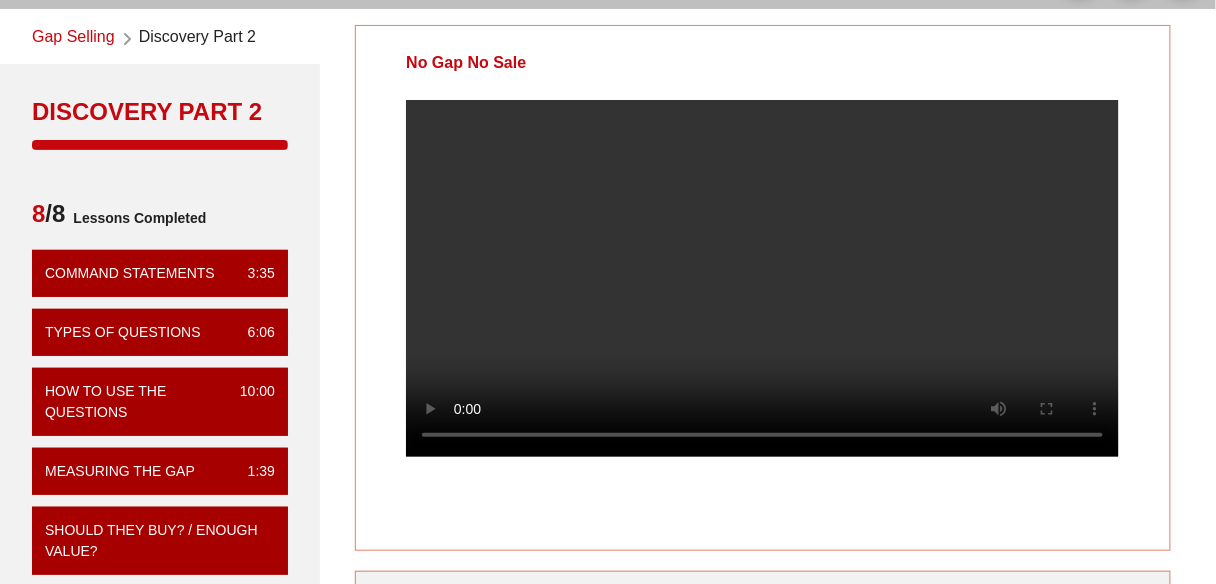 click on "No Gap No Sale" at bounding box center (466, 63) 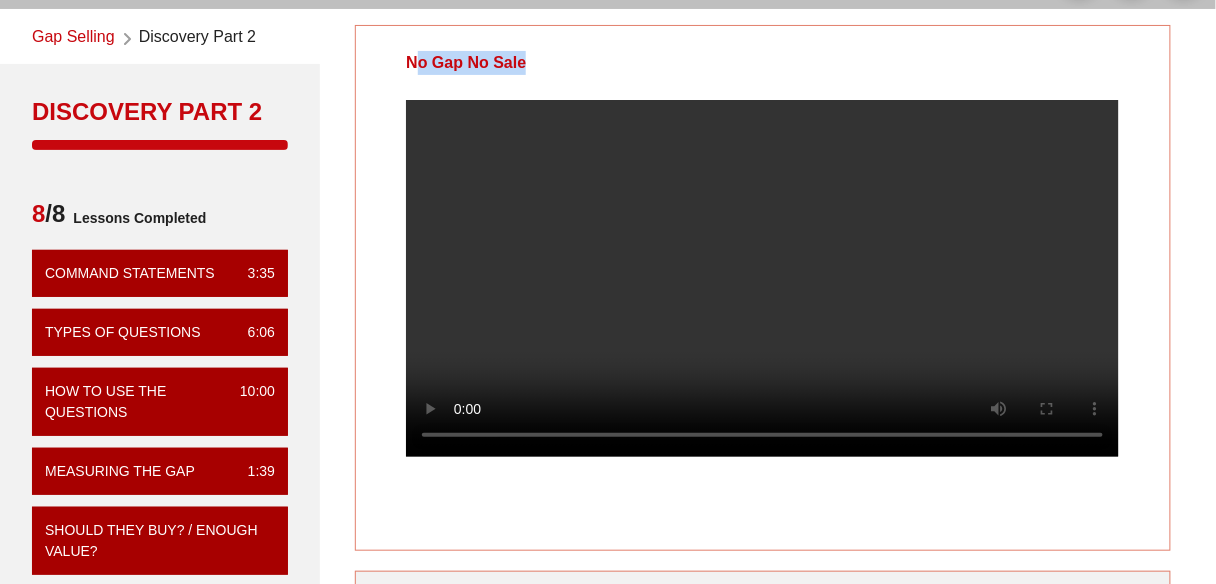 drag, startPoint x: 412, startPoint y: 63, endPoint x: 542, endPoint y: 63, distance: 130 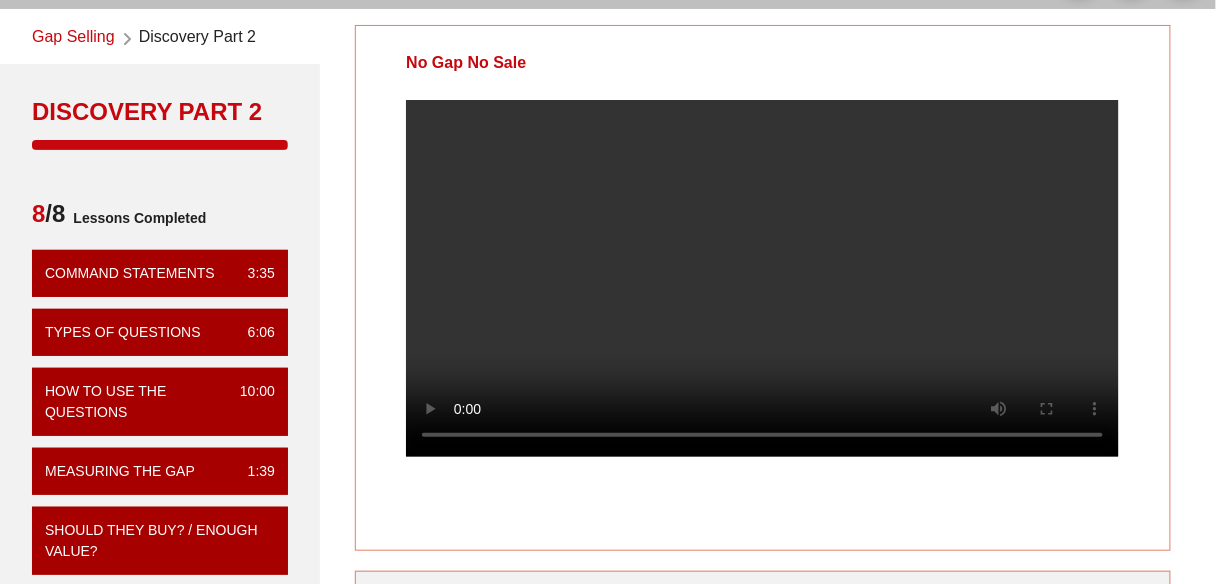 drag, startPoint x: 542, startPoint y: 63, endPoint x: 387, endPoint y: 59, distance: 155.0516 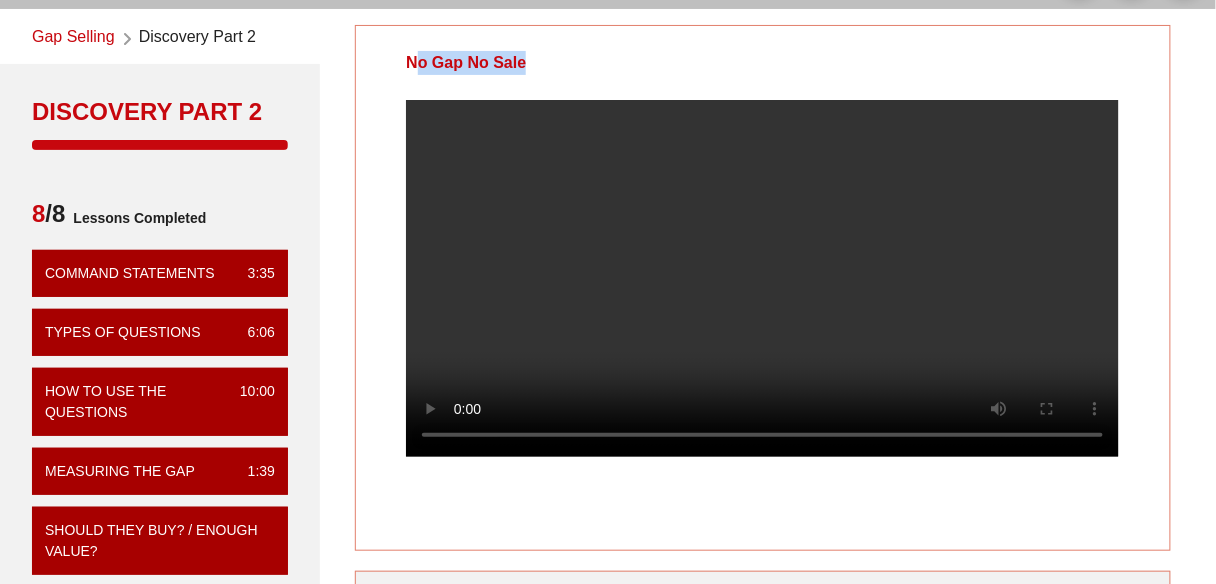 drag, startPoint x: 387, startPoint y: 59, endPoint x: 528, endPoint y: 70, distance: 141.42842 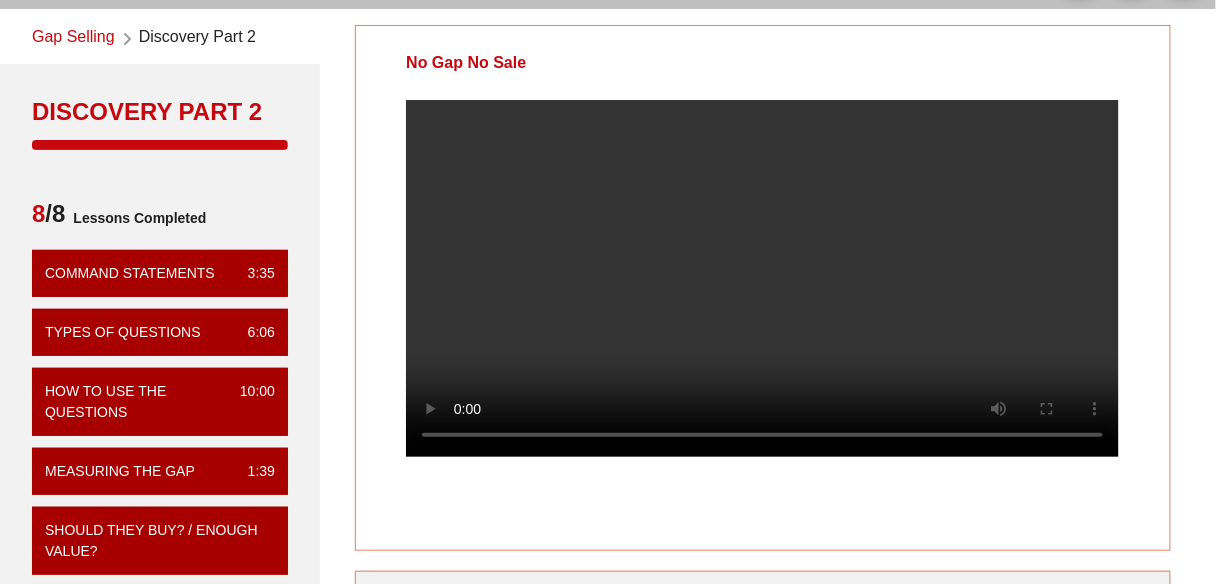 click at bounding box center (762, 278) 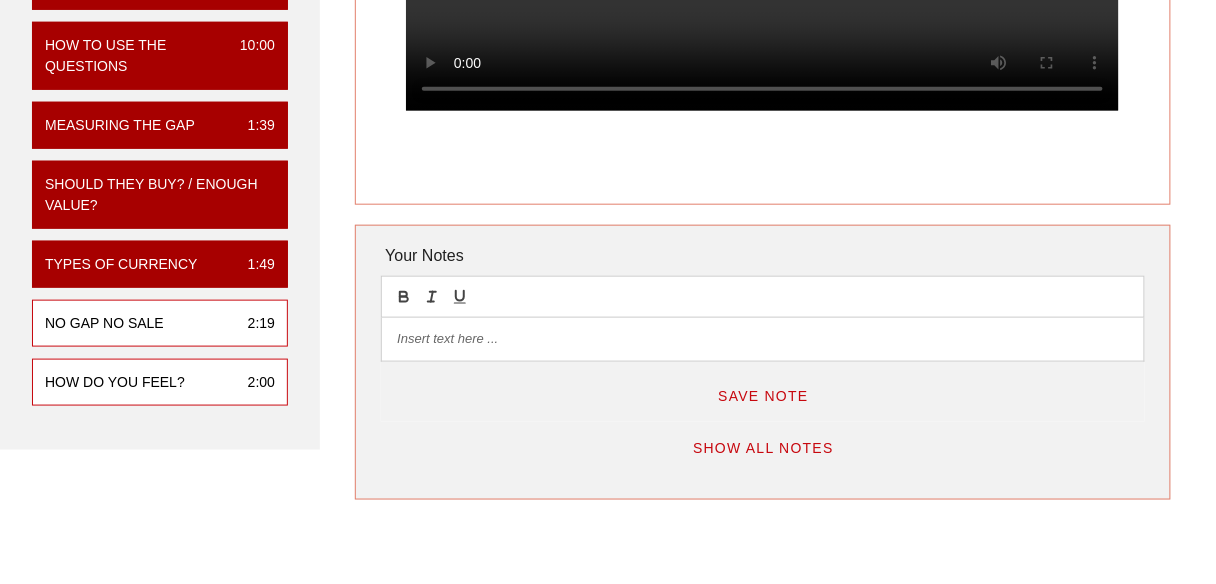click on "How Do You Feel? [TIME]" at bounding box center (160, 382) 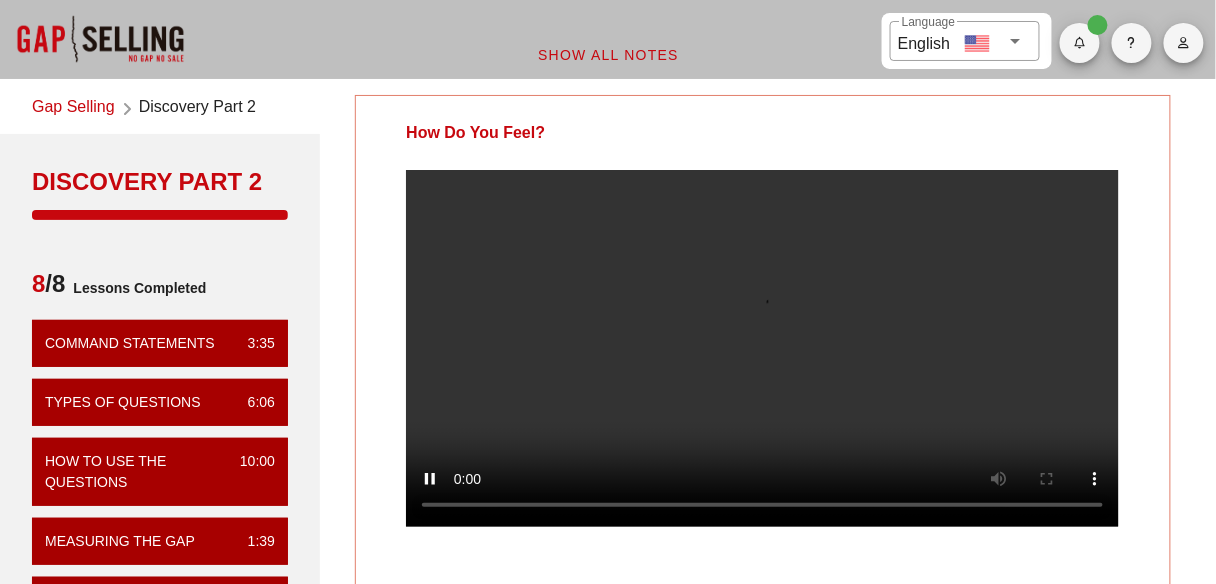 scroll, scrollTop: 0, scrollLeft: 0, axis: both 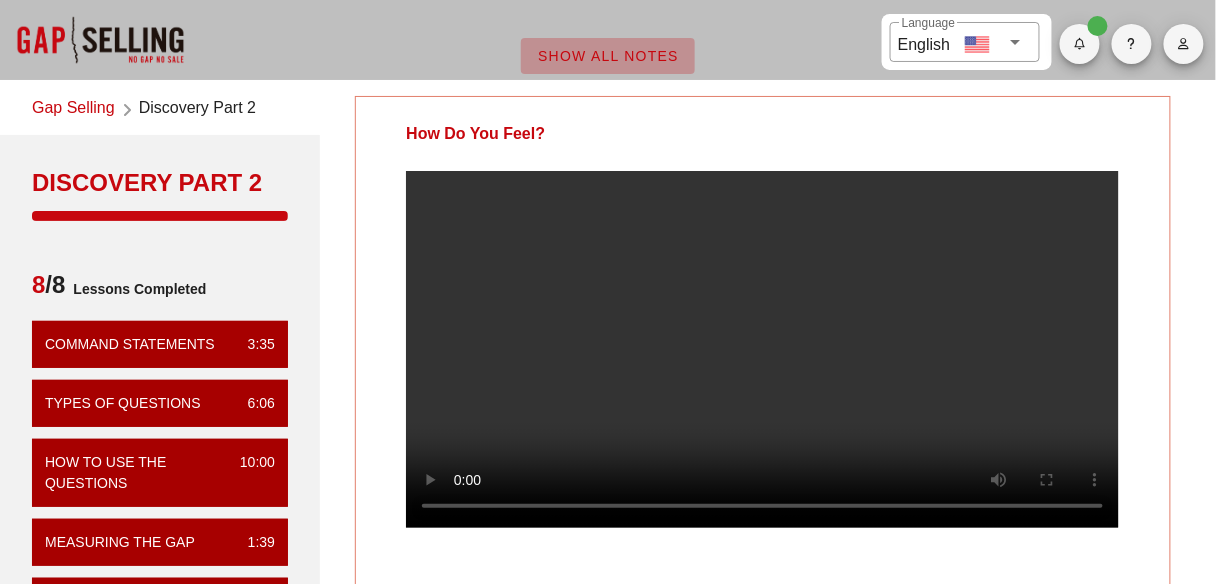 click on "Show All Notes" at bounding box center [608, 56] 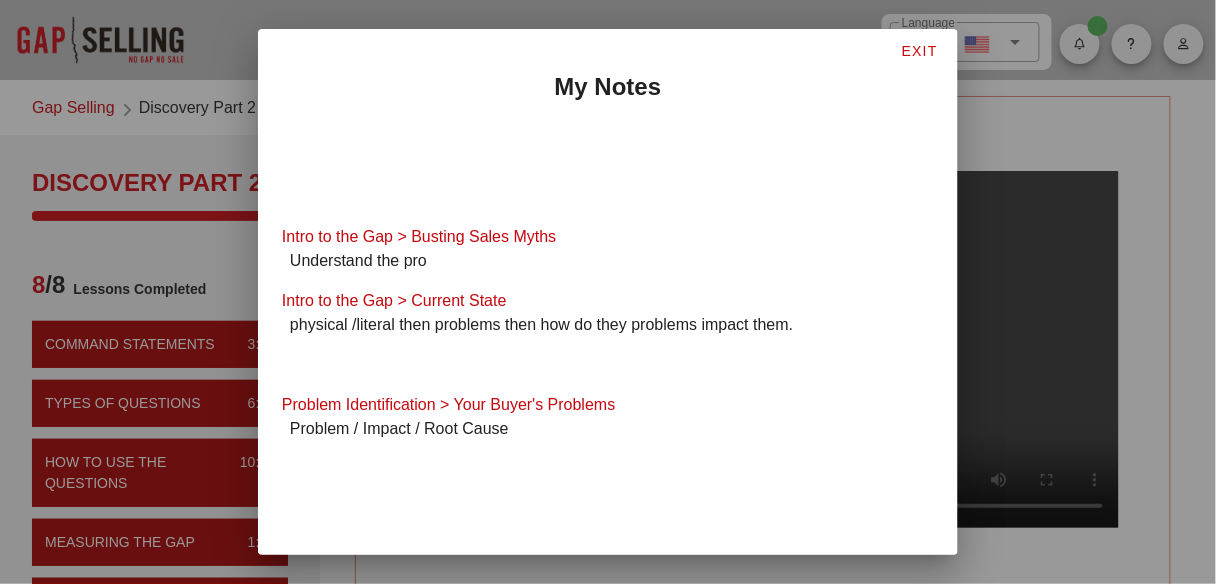 scroll, scrollTop: 0, scrollLeft: 0, axis: both 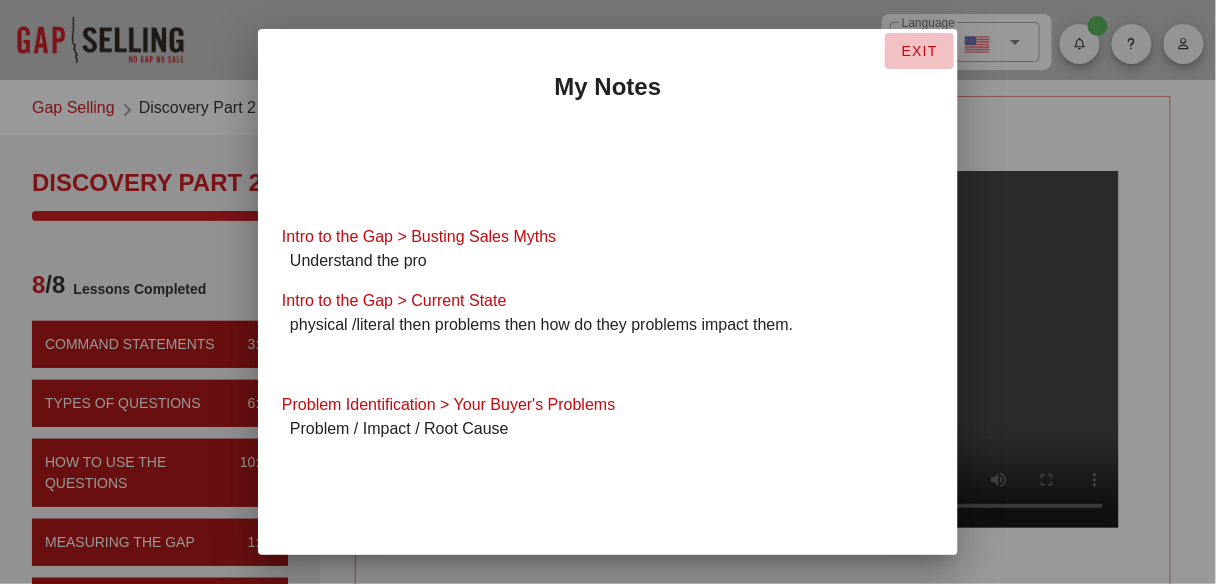 click on "EXIT" at bounding box center (919, 51) 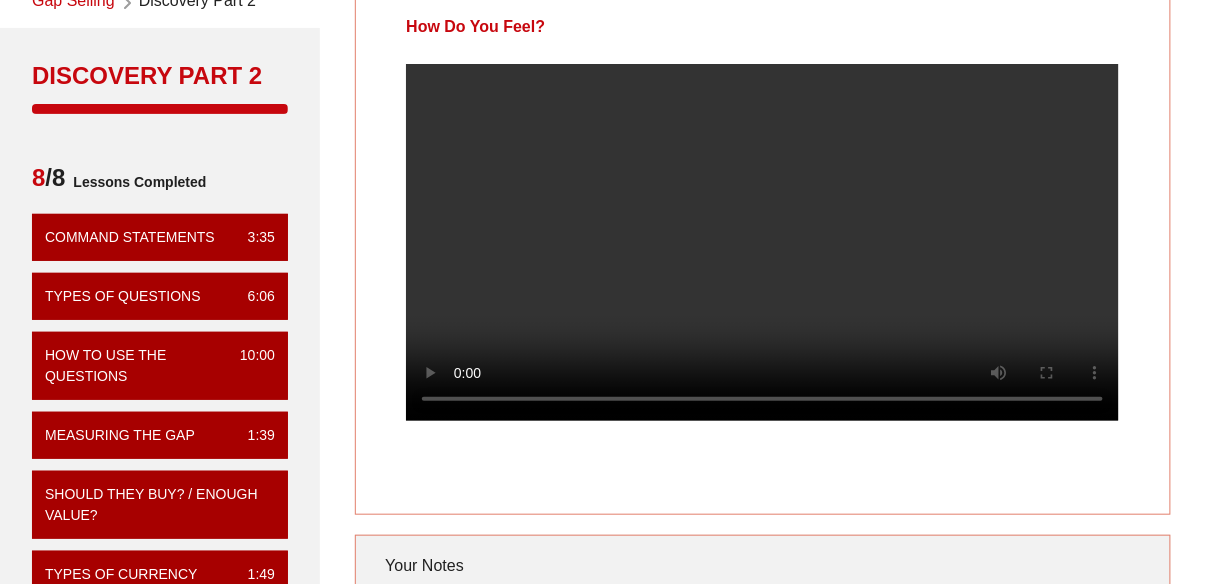 scroll, scrollTop: 106, scrollLeft: 0, axis: vertical 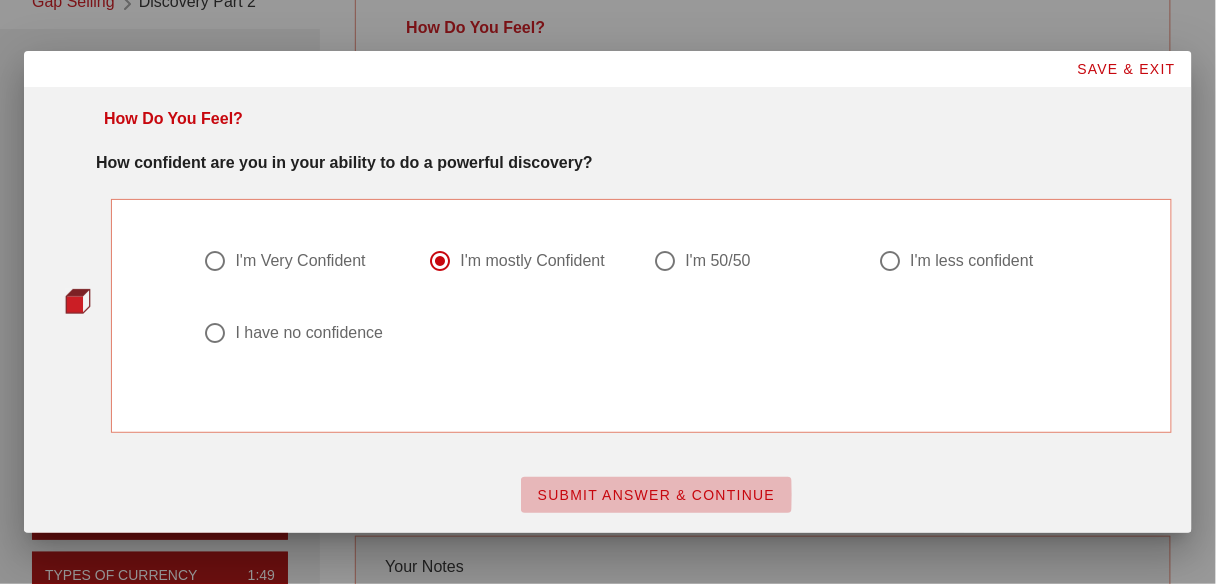 click on "SUBMIT ANSWER & CONTINUE" at bounding box center (656, 495) 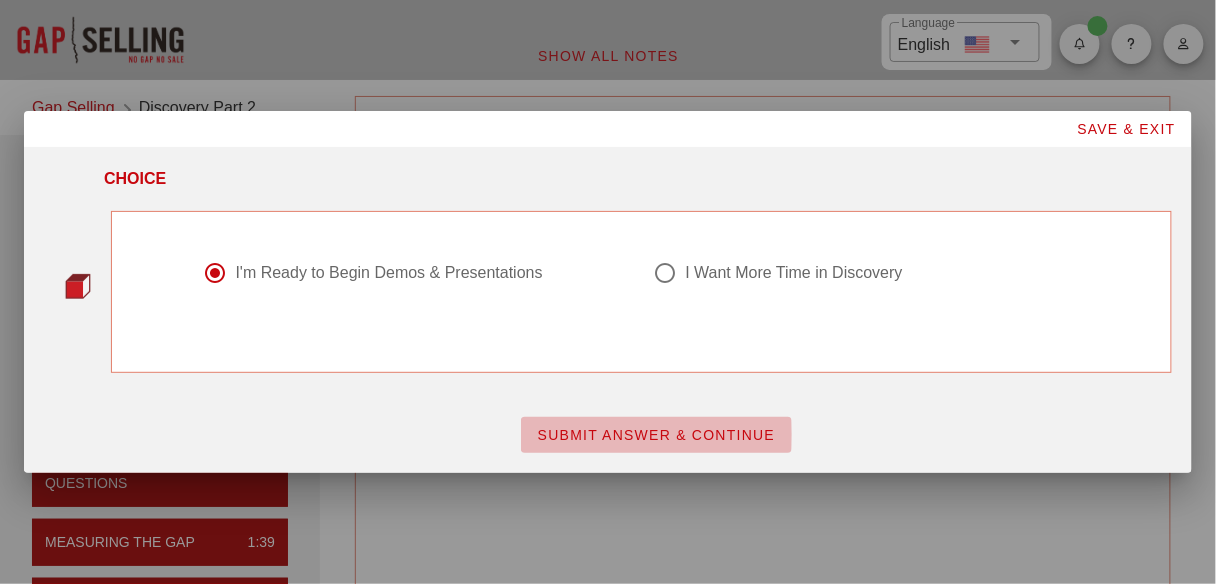 click on "SUBMIT ANSWER & CONTINUE" at bounding box center [656, 435] 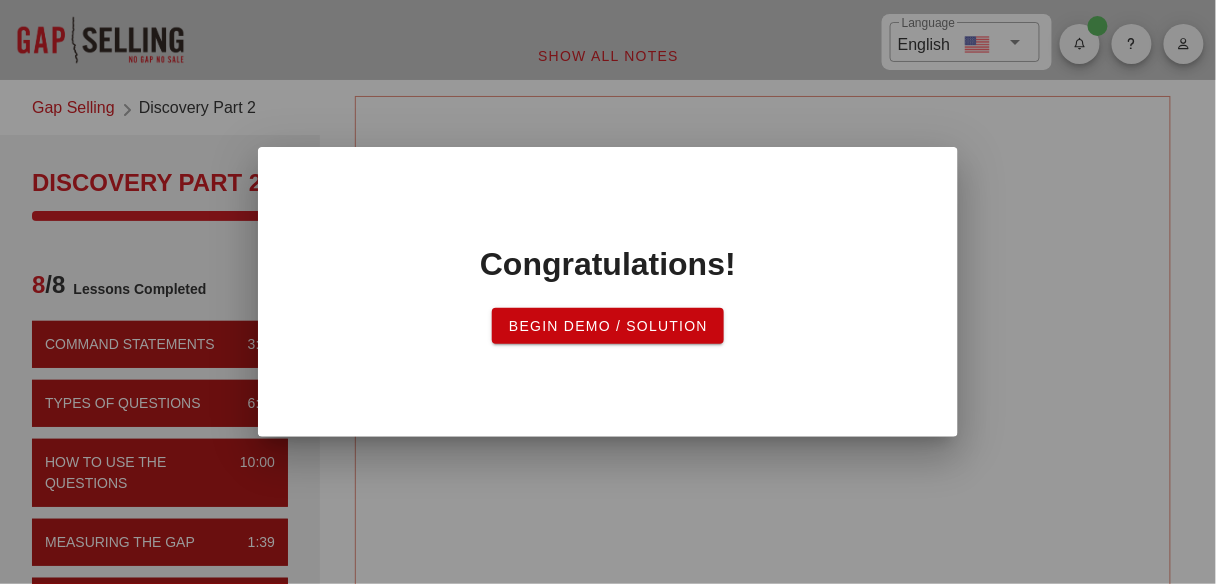 click on "Begin Demo / Solution" at bounding box center [608, 326] 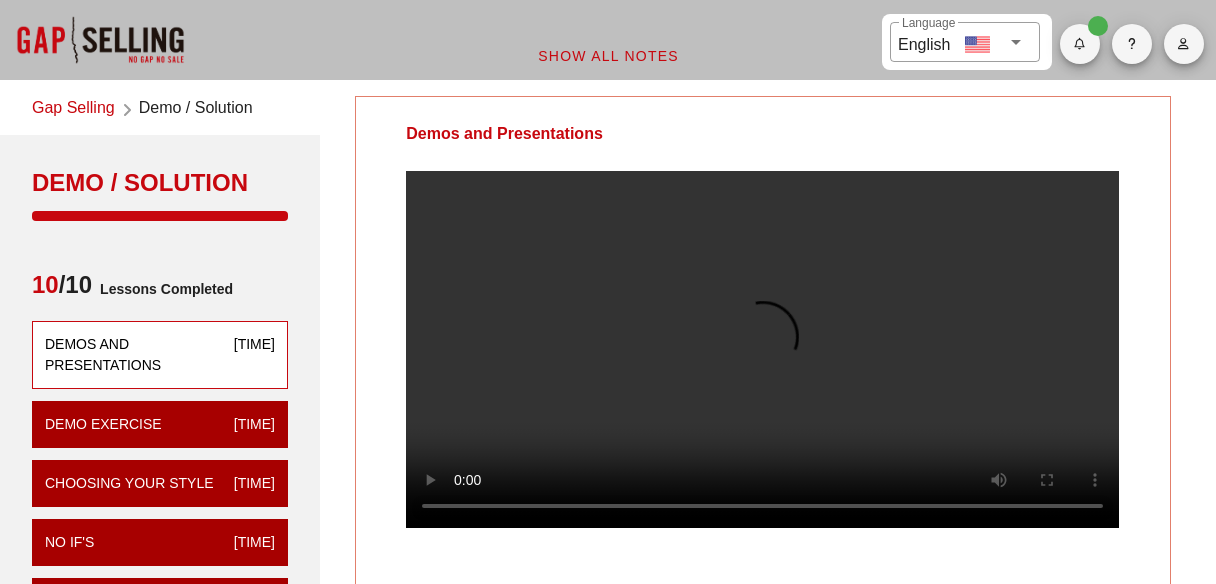 scroll, scrollTop: 0, scrollLeft: 0, axis: both 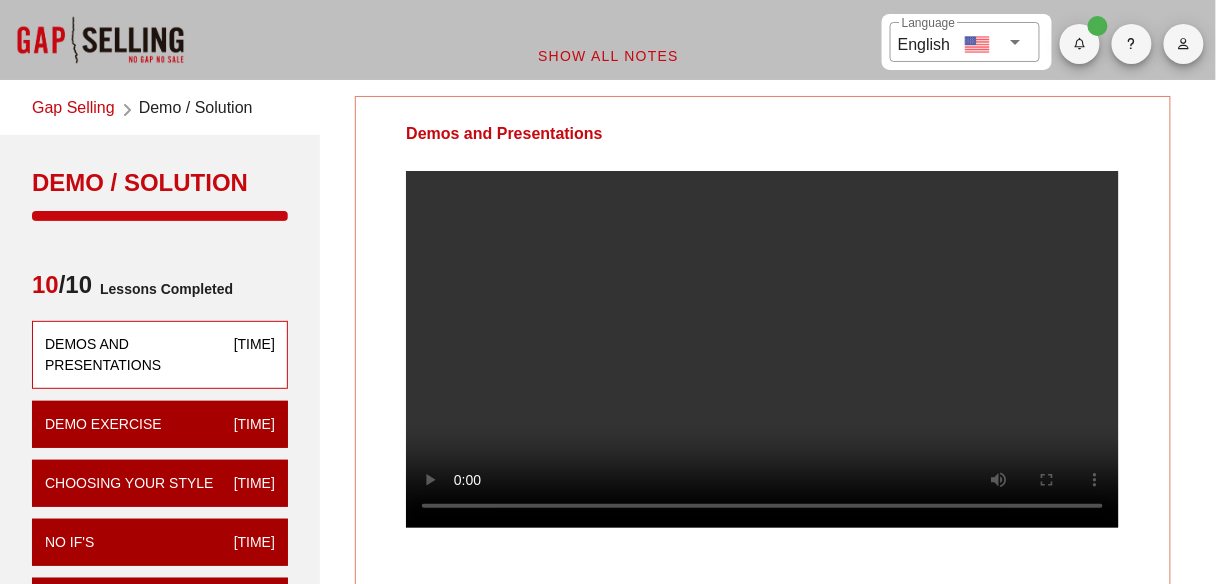 click at bounding box center [762, 349] 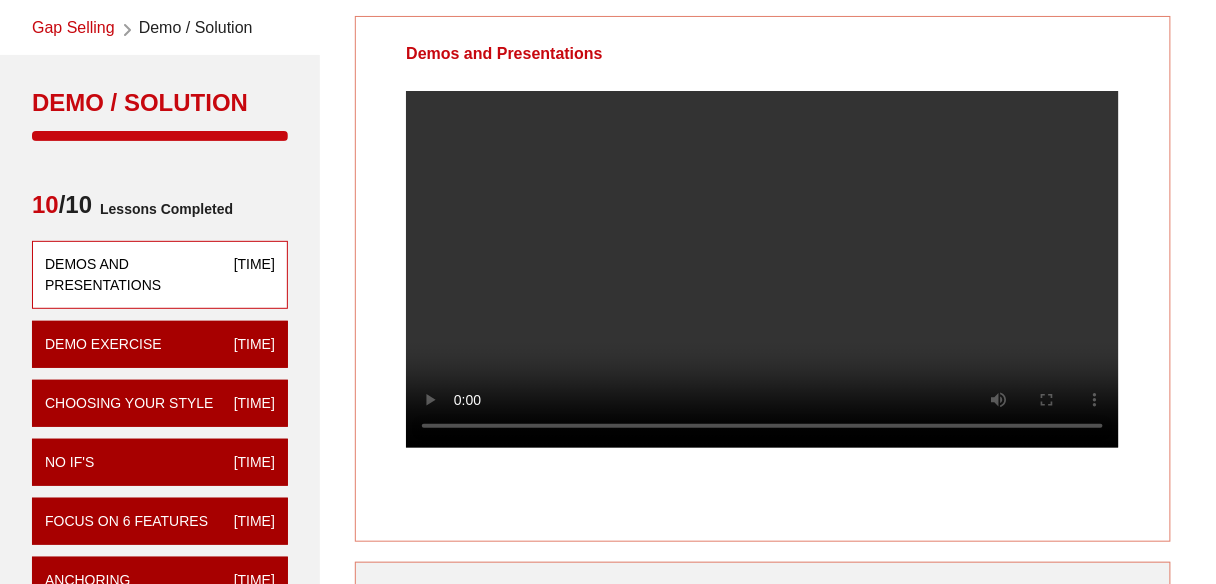 drag, startPoint x: 426, startPoint y: 51, endPoint x: 632, endPoint y: 60, distance: 206.1965 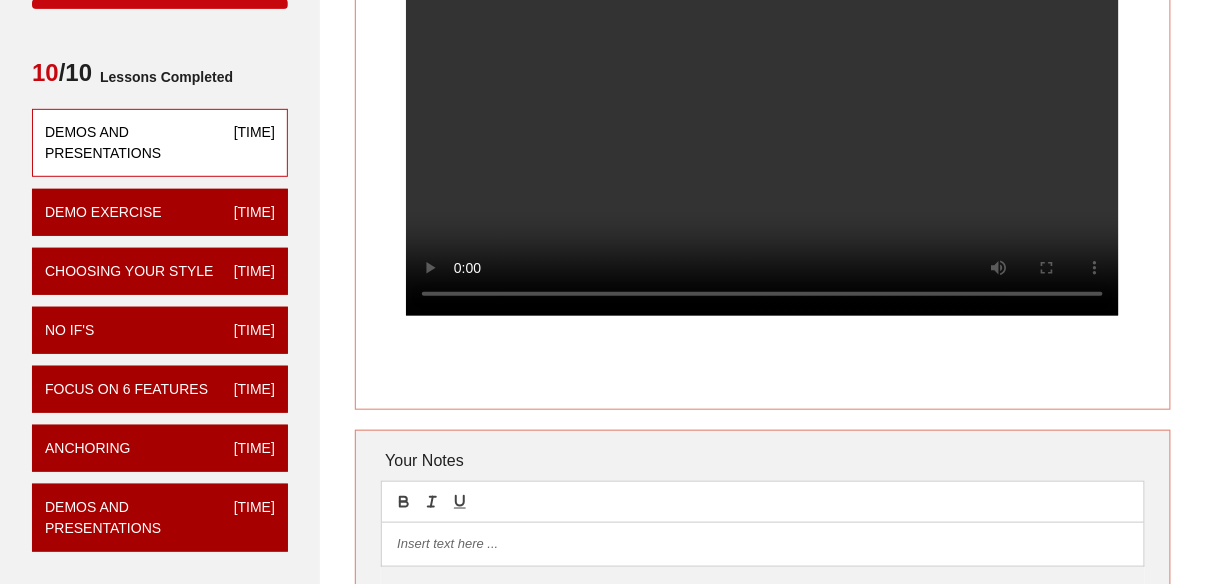 scroll, scrollTop: 80, scrollLeft: 0, axis: vertical 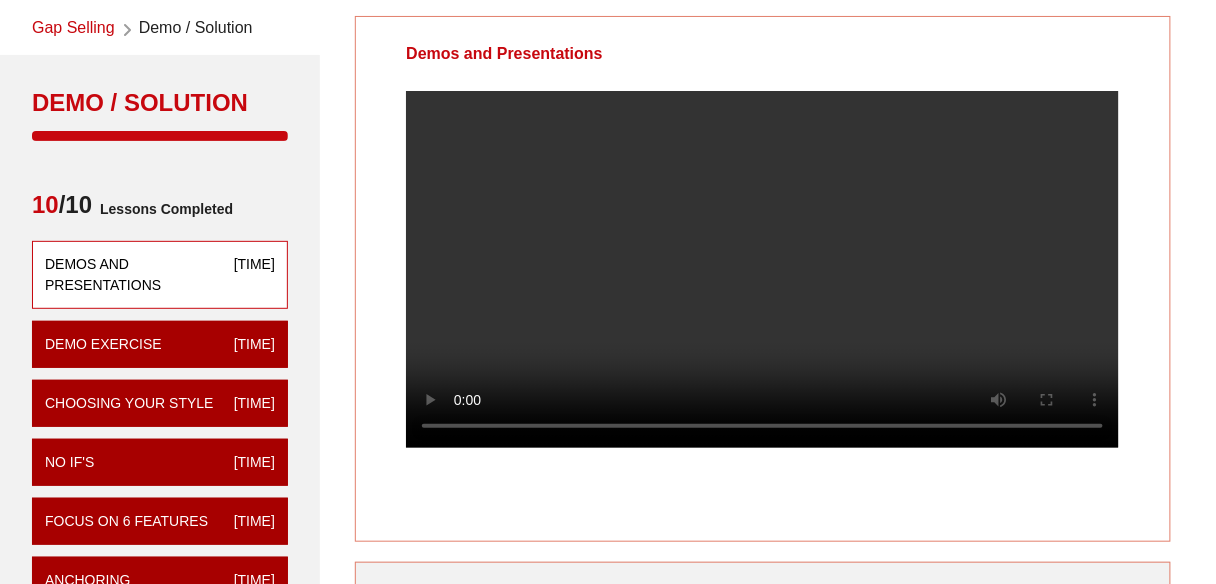 click on "Demos and Presentations" at bounding box center [762, 54] 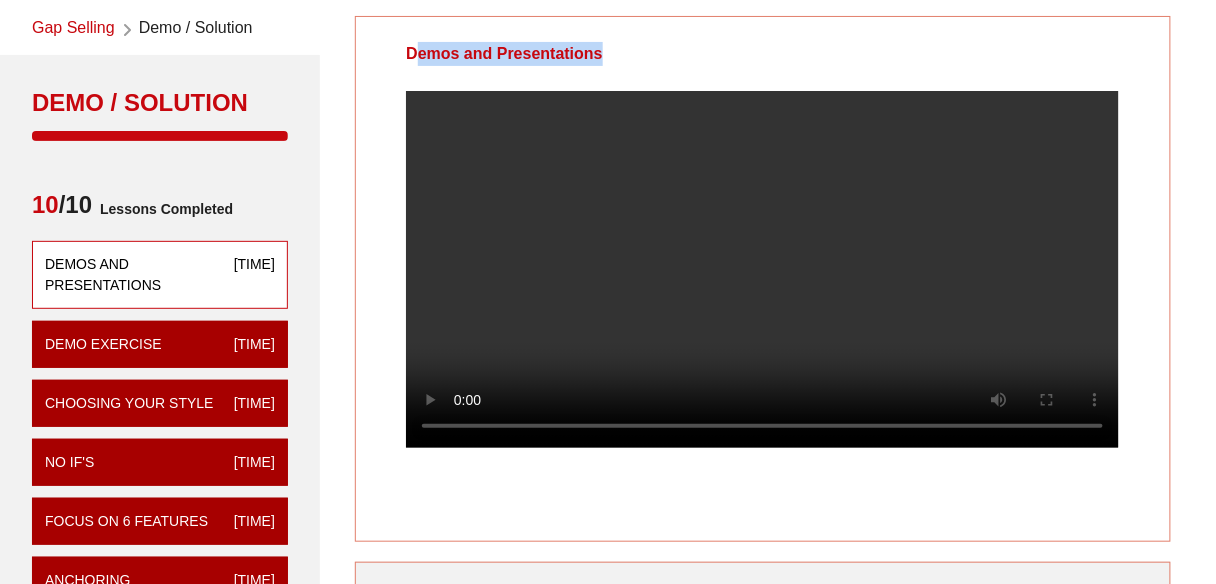 drag, startPoint x: 411, startPoint y: 53, endPoint x: 590, endPoint y: 54, distance: 179.00279 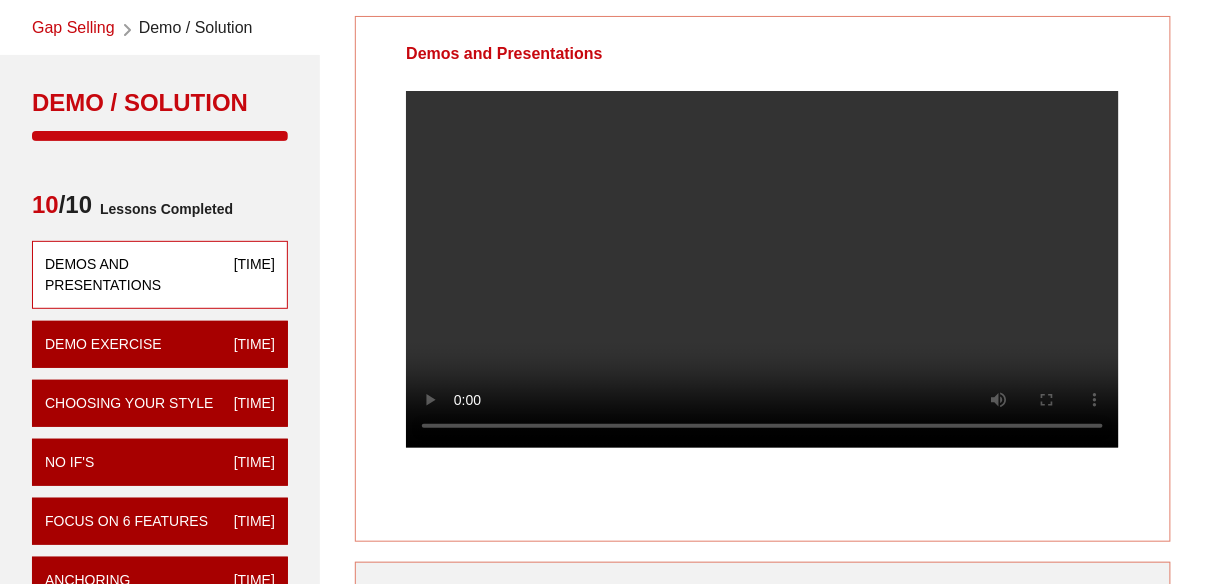 drag, startPoint x: 628, startPoint y: 65, endPoint x: 349, endPoint y: 44, distance: 279.7892 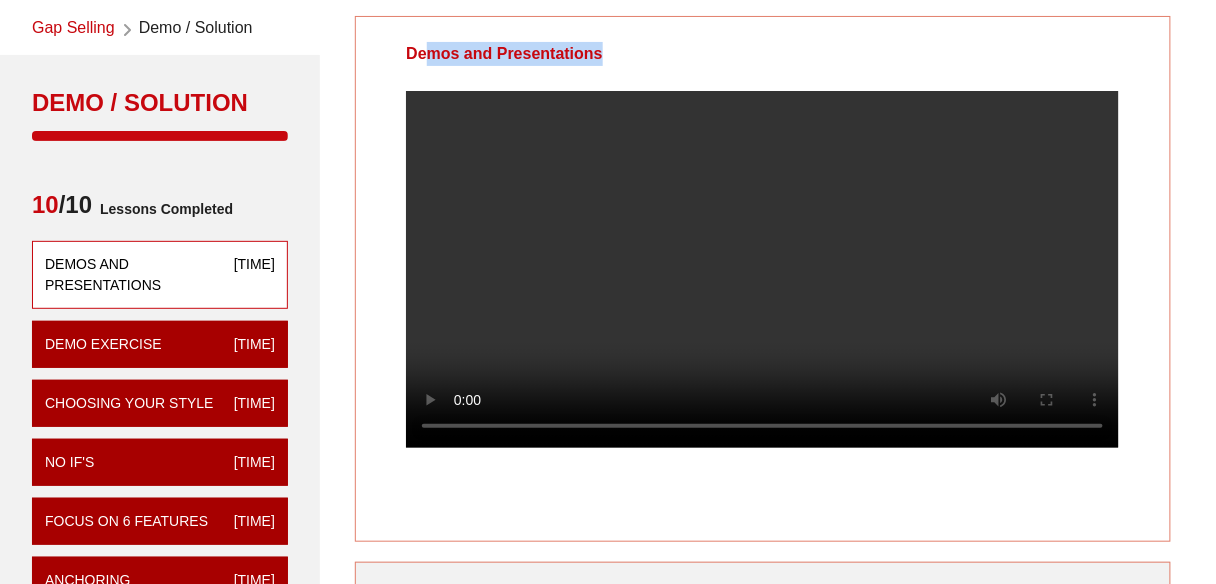 drag, startPoint x: 411, startPoint y: 54, endPoint x: 594, endPoint y: 57, distance: 183.02458 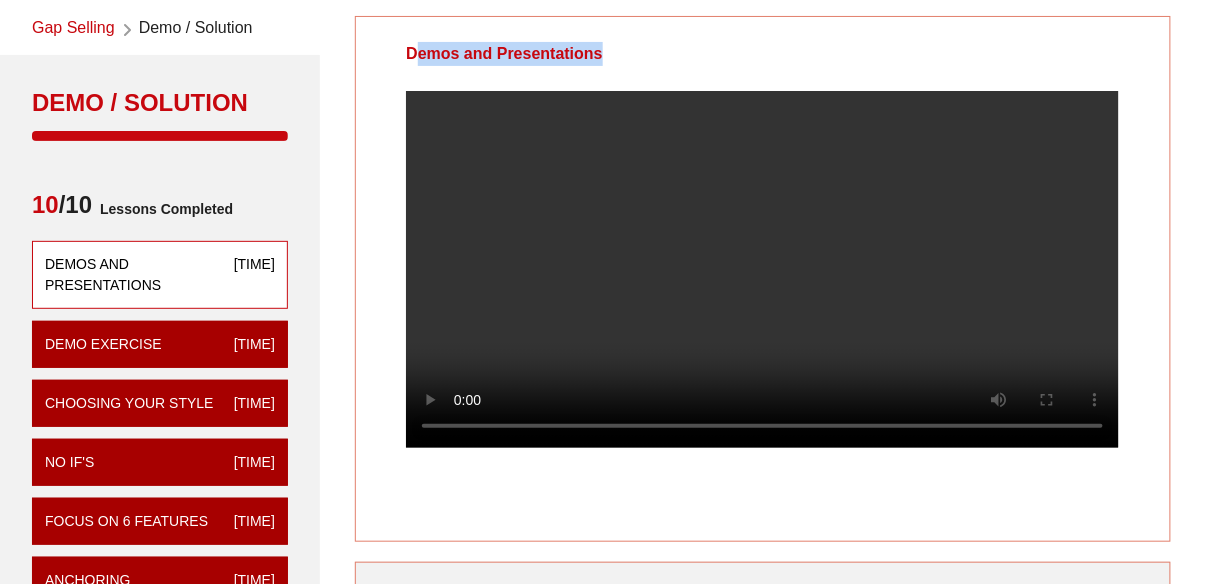 drag, startPoint x: 403, startPoint y: 56, endPoint x: 608, endPoint y: 58, distance: 205.00975 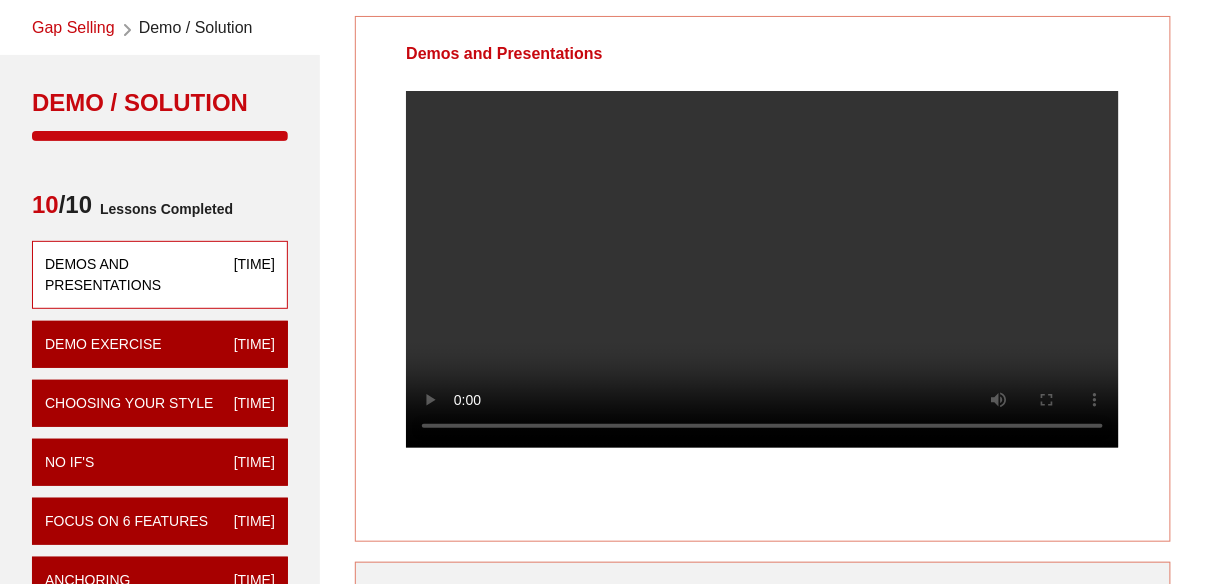 drag, startPoint x: 608, startPoint y: 58, endPoint x: 394, endPoint y: 60, distance: 214.00934 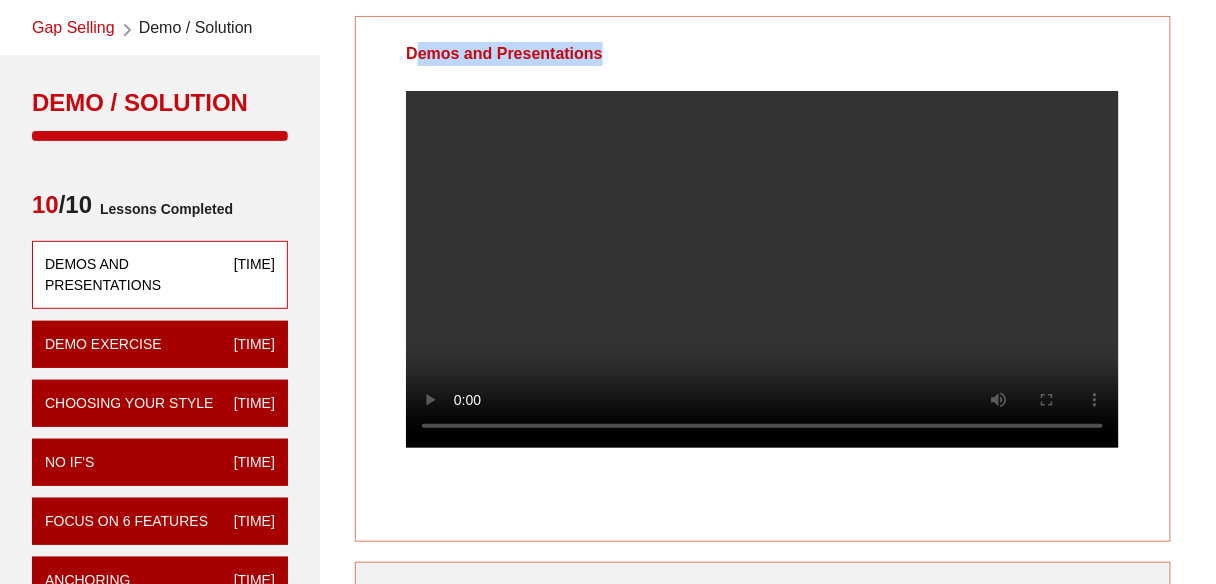 drag, startPoint x: 408, startPoint y: 54, endPoint x: 710, endPoint y: 69, distance: 302.37228 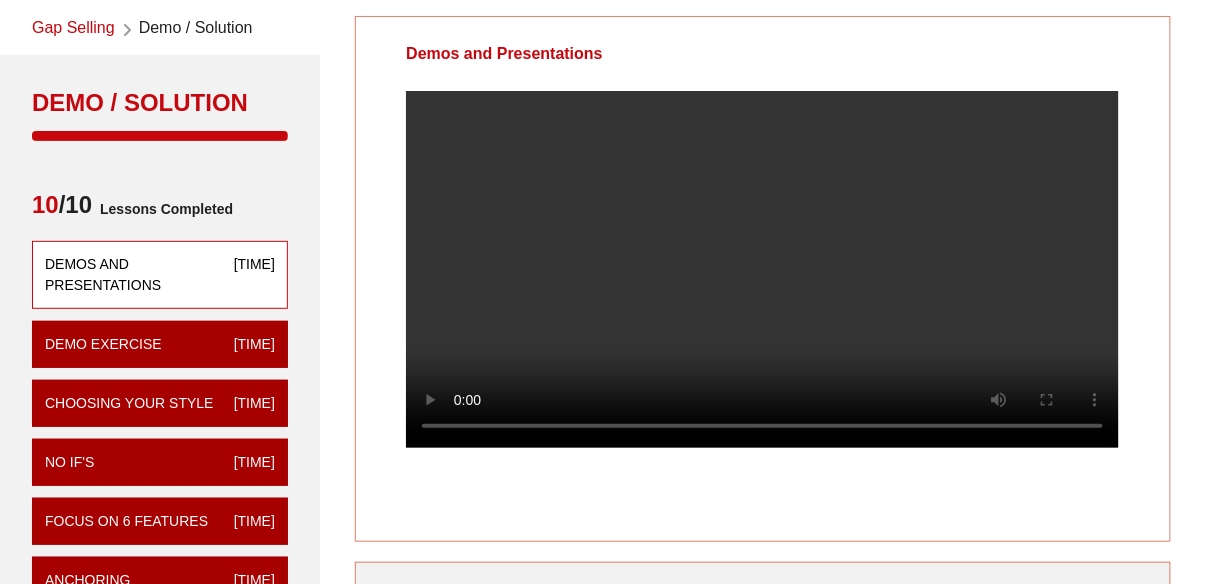 drag, startPoint x: 631, startPoint y: 55, endPoint x: 421, endPoint y: 59, distance: 210.03809 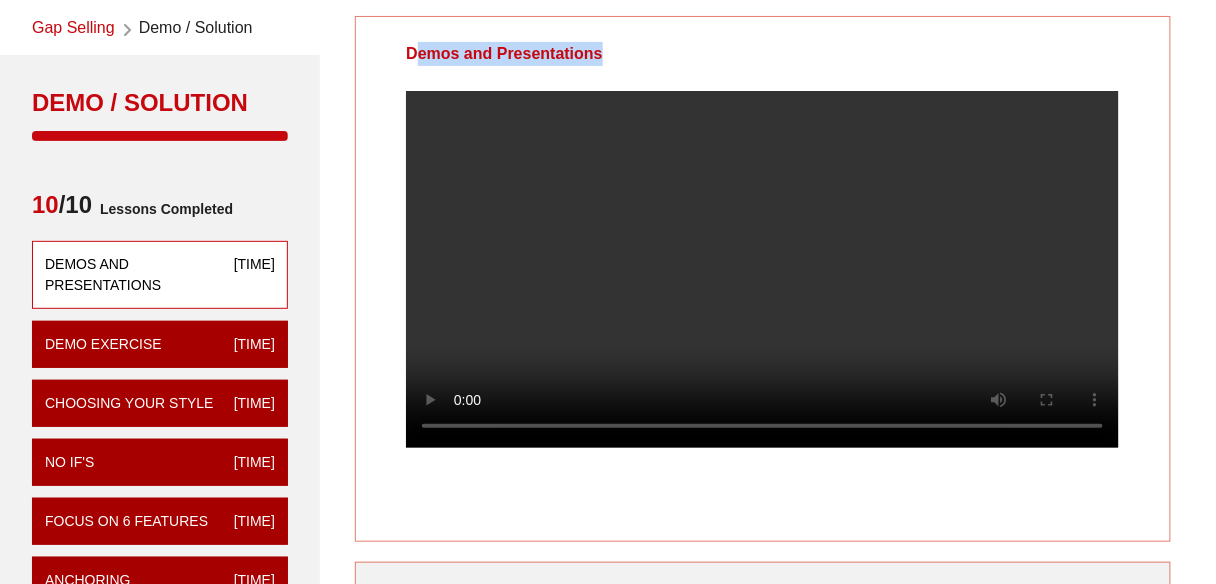 drag, startPoint x: 425, startPoint y: 58, endPoint x: 620, endPoint y: 63, distance: 195.06409 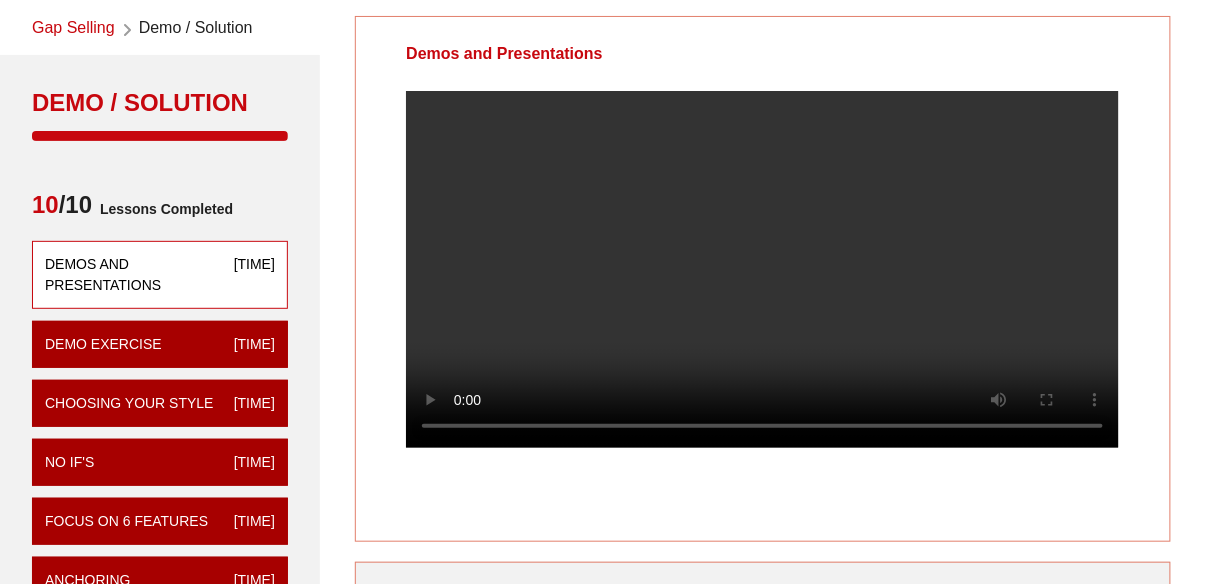 drag 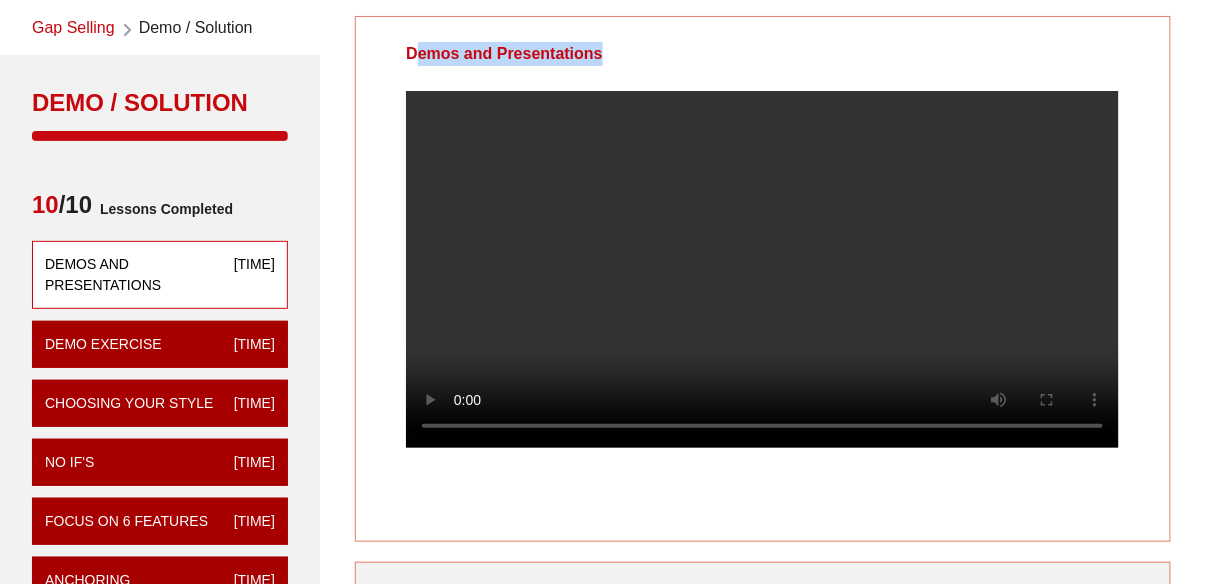 click on "Demos and Presentations" at bounding box center (504, 54) 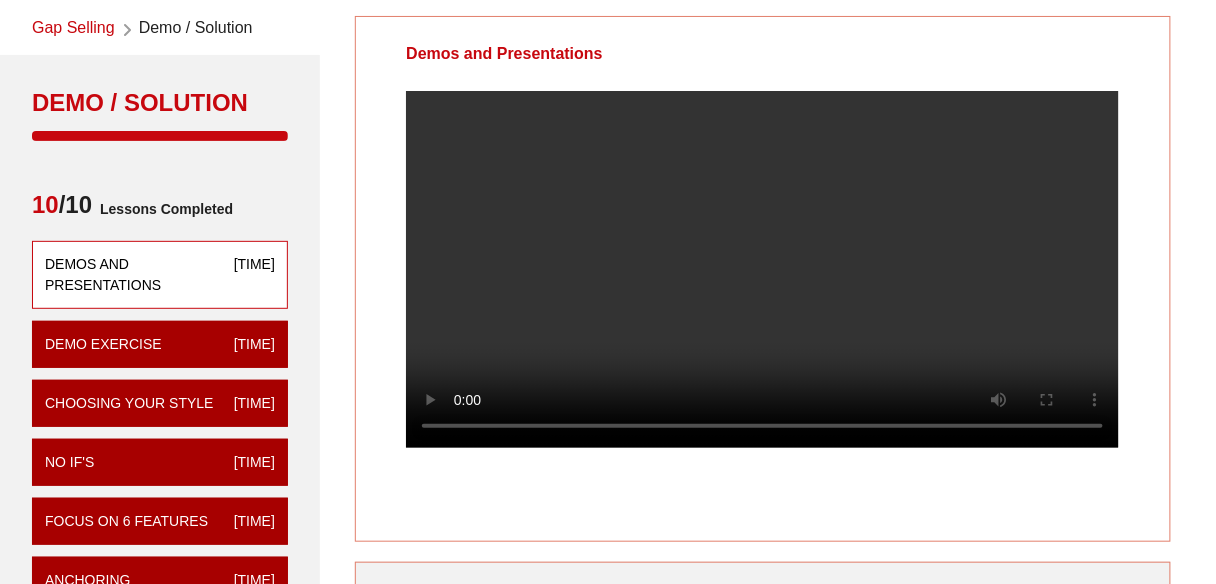 click on "Demos and Presentations" at bounding box center (504, 54) 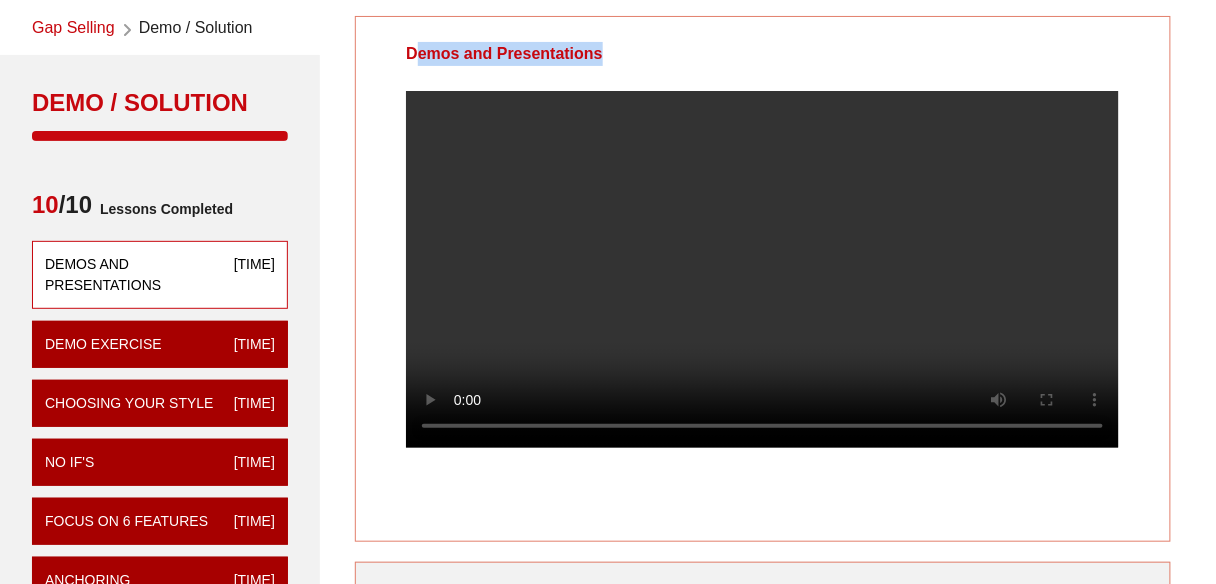 click on "Demos and Presentations" at bounding box center [504, 54] 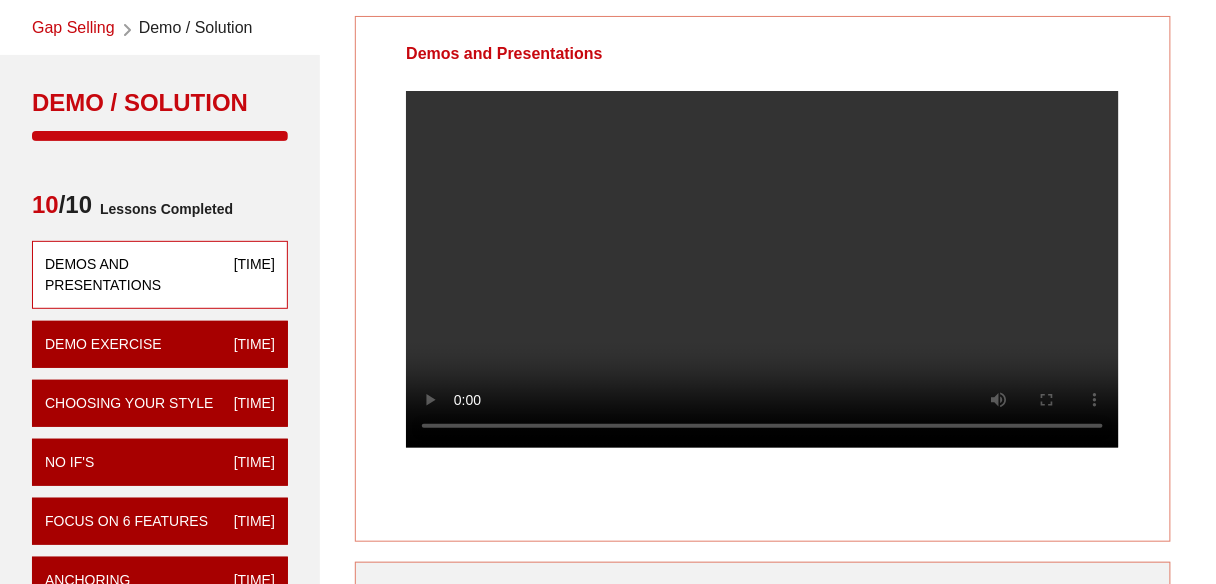 click on "Demos and Presentations" at bounding box center (504, 54) 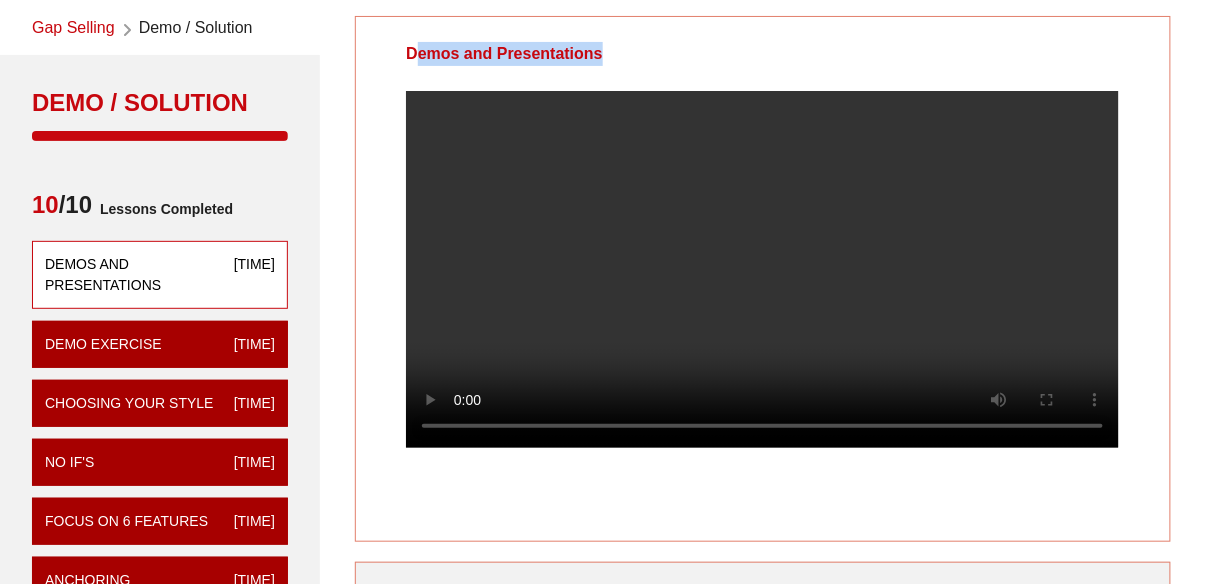 click on "Demos and Presentations" at bounding box center (504, 54) 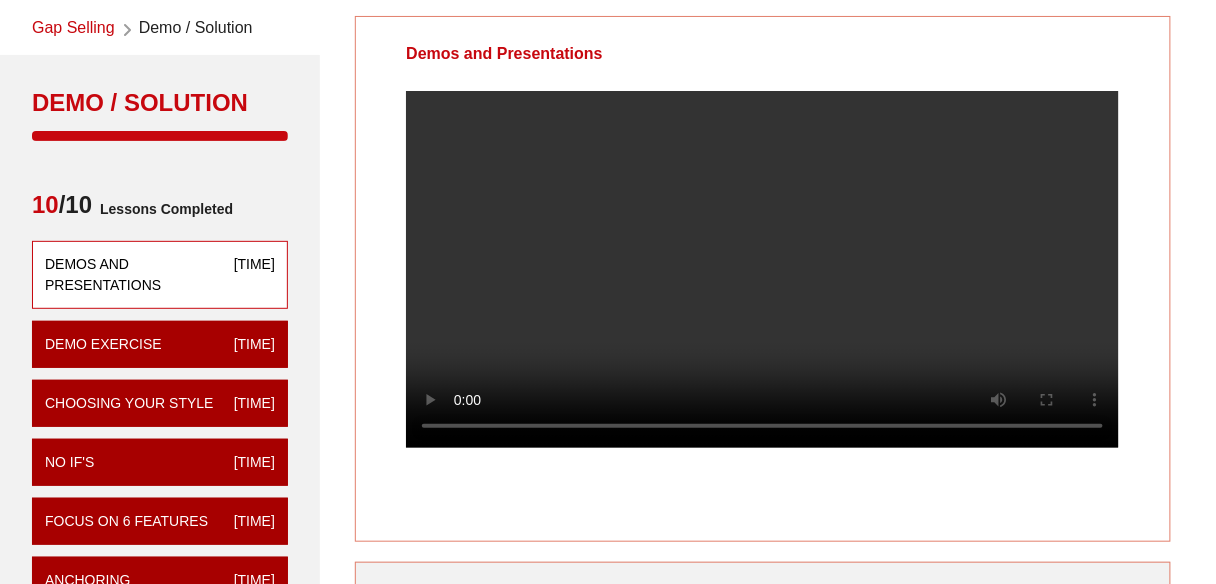 click on "Demos and Presentations" at bounding box center [504, 54] 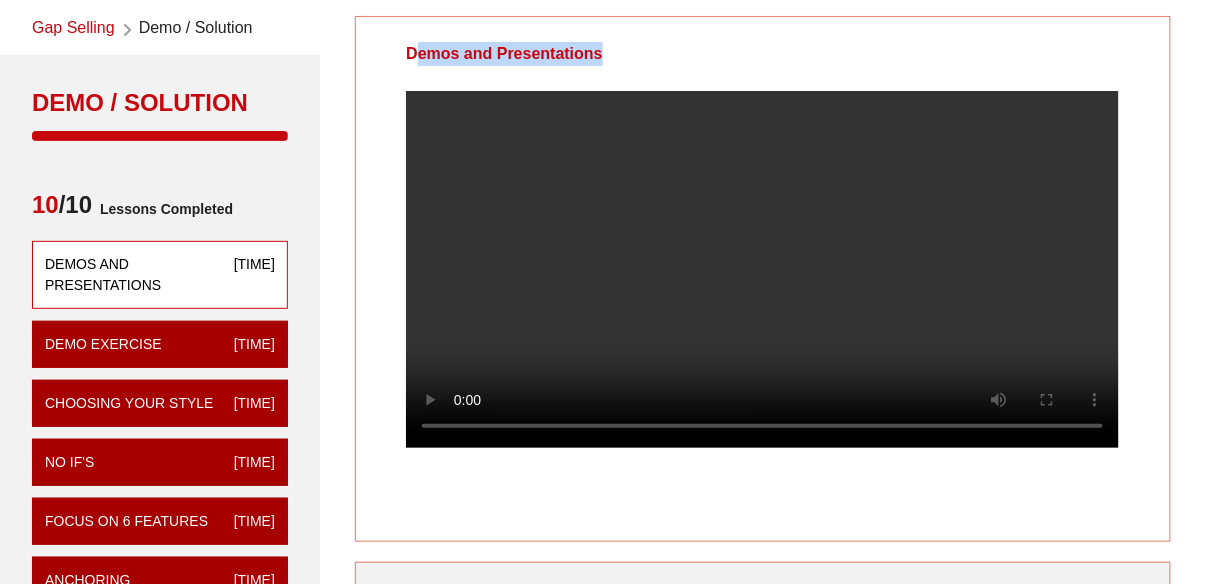 click on "Demos and Presentations" at bounding box center (504, 54) 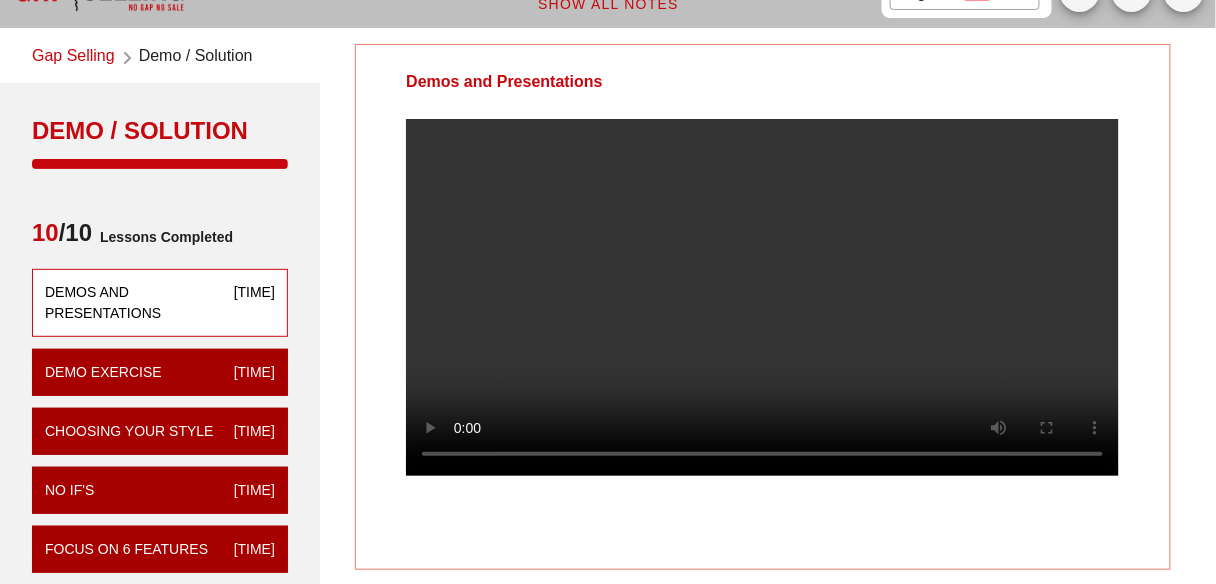 scroll, scrollTop: 80, scrollLeft: 0, axis: vertical 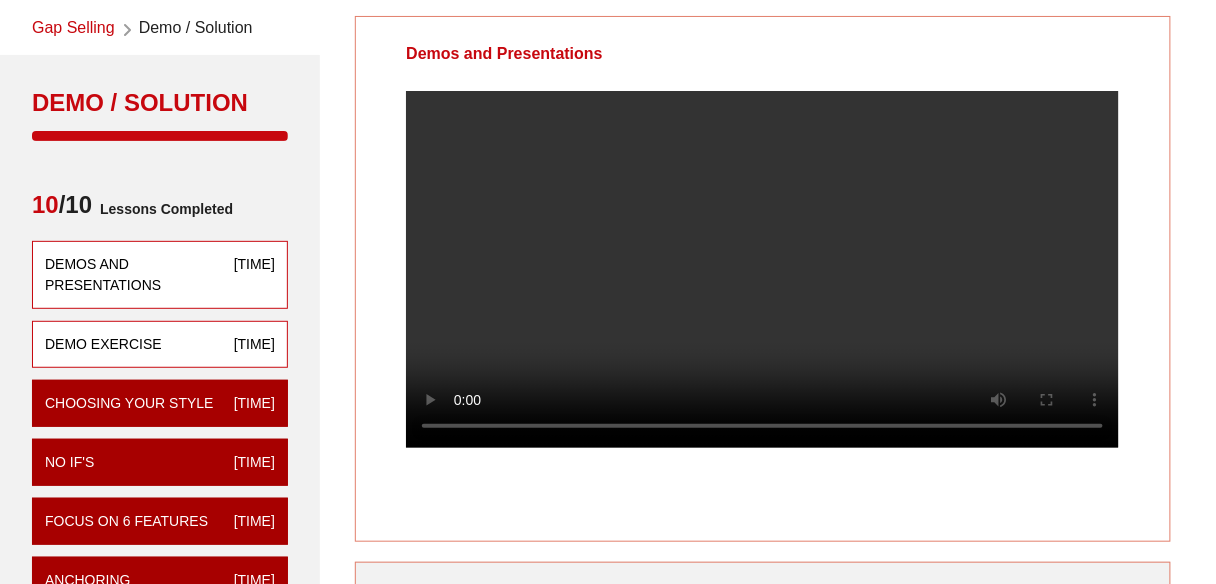 click on "Demo Exercise 7:00" at bounding box center (160, 344) 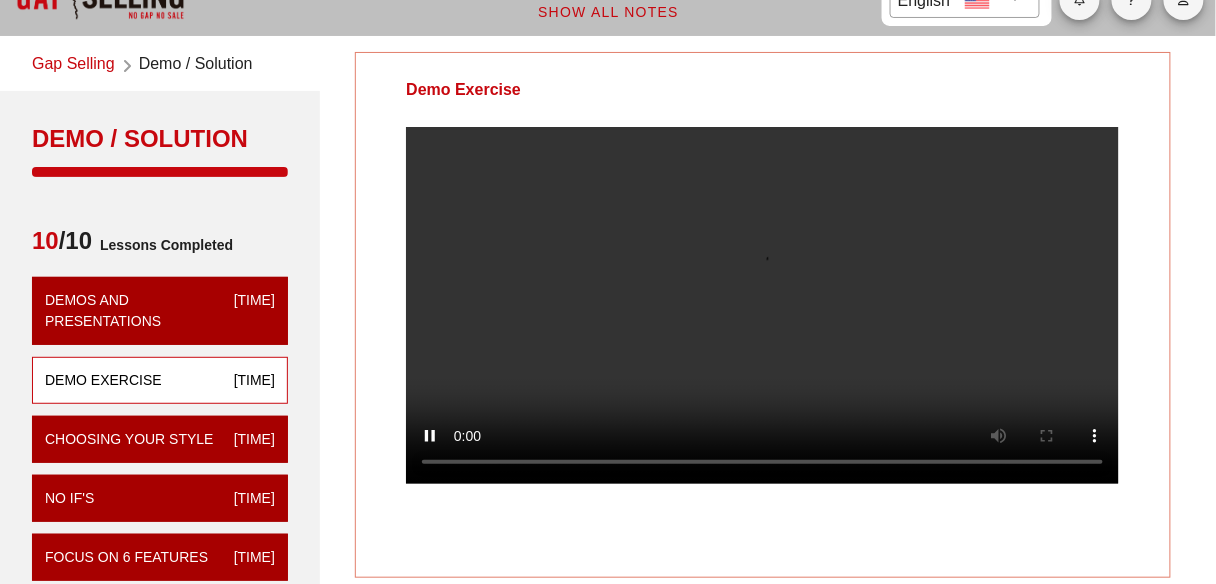 scroll, scrollTop: 80, scrollLeft: 0, axis: vertical 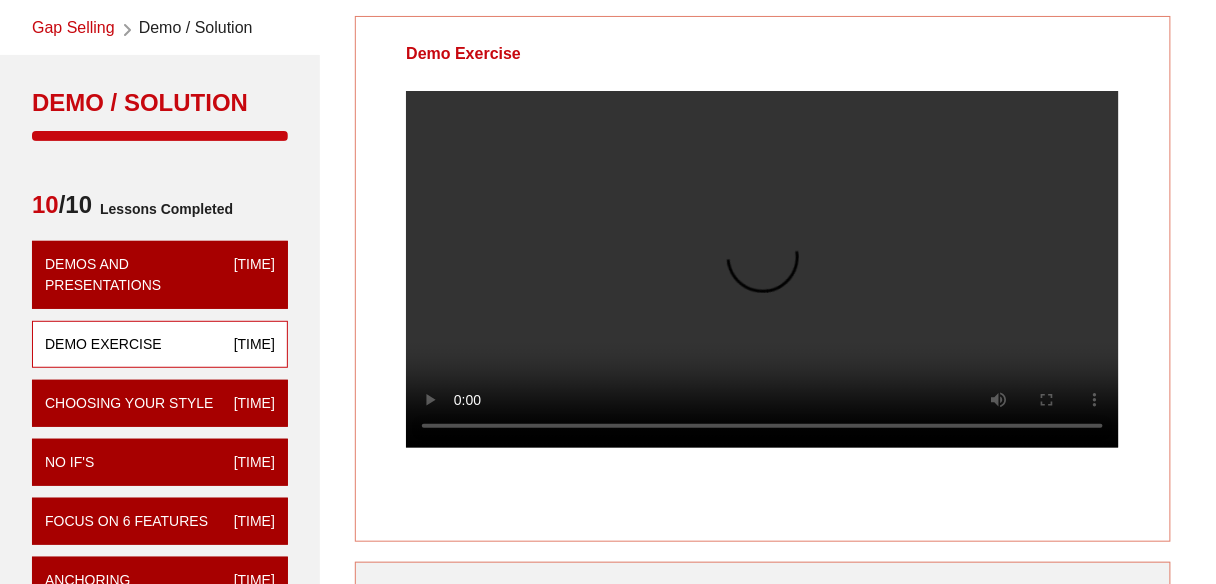 click on "Demo Exercise" at bounding box center (762, 54) 